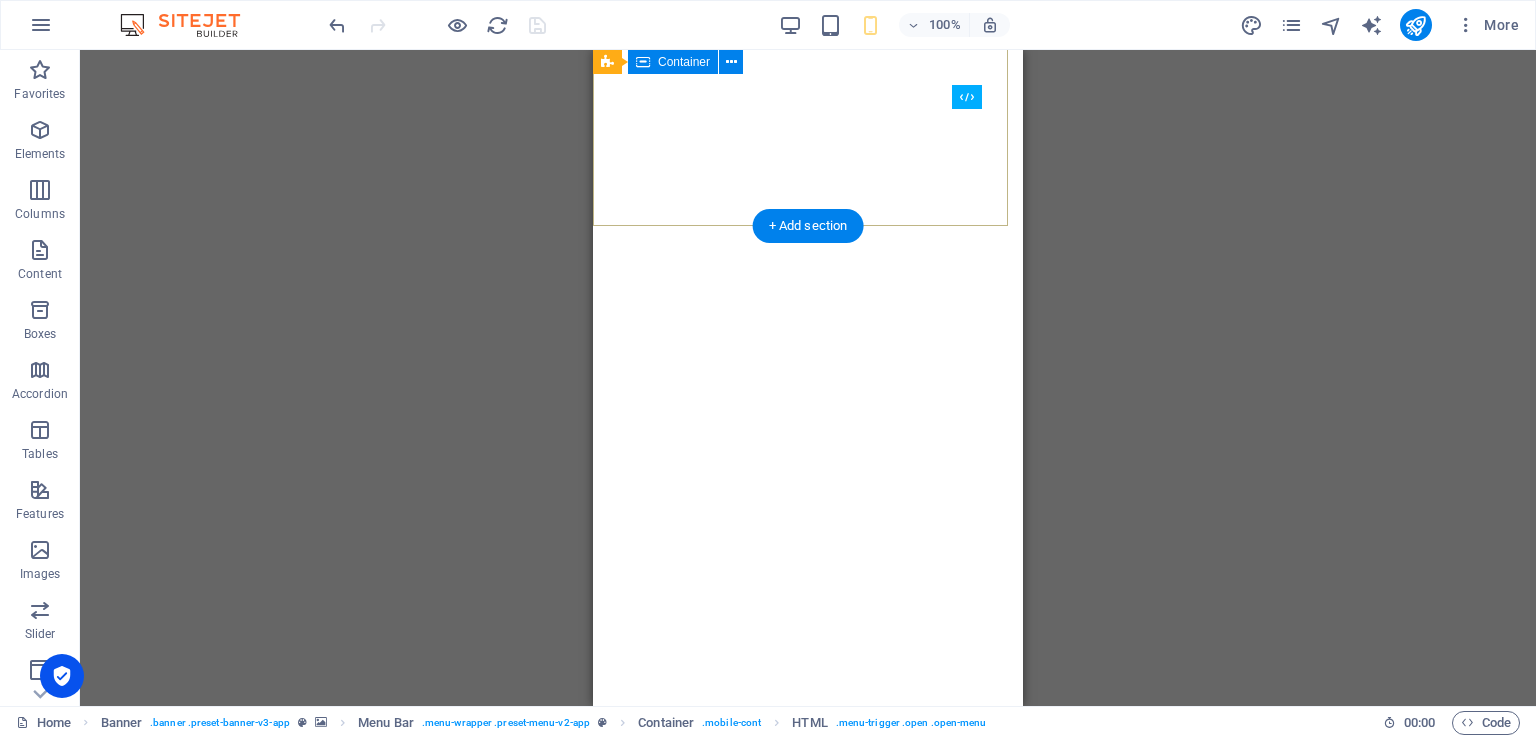 scroll, scrollTop: 0, scrollLeft: 0, axis: both 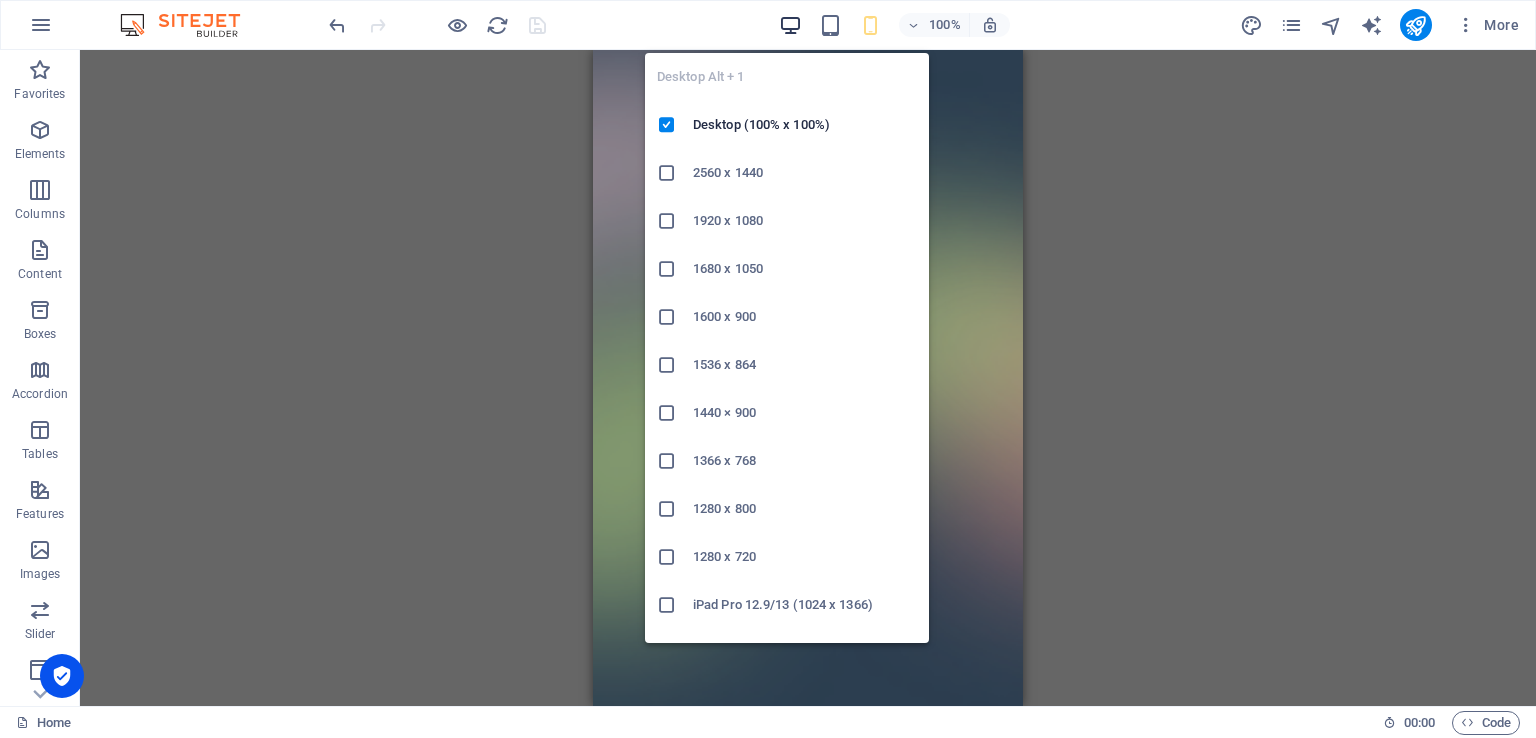 click at bounding box center [790, 25] 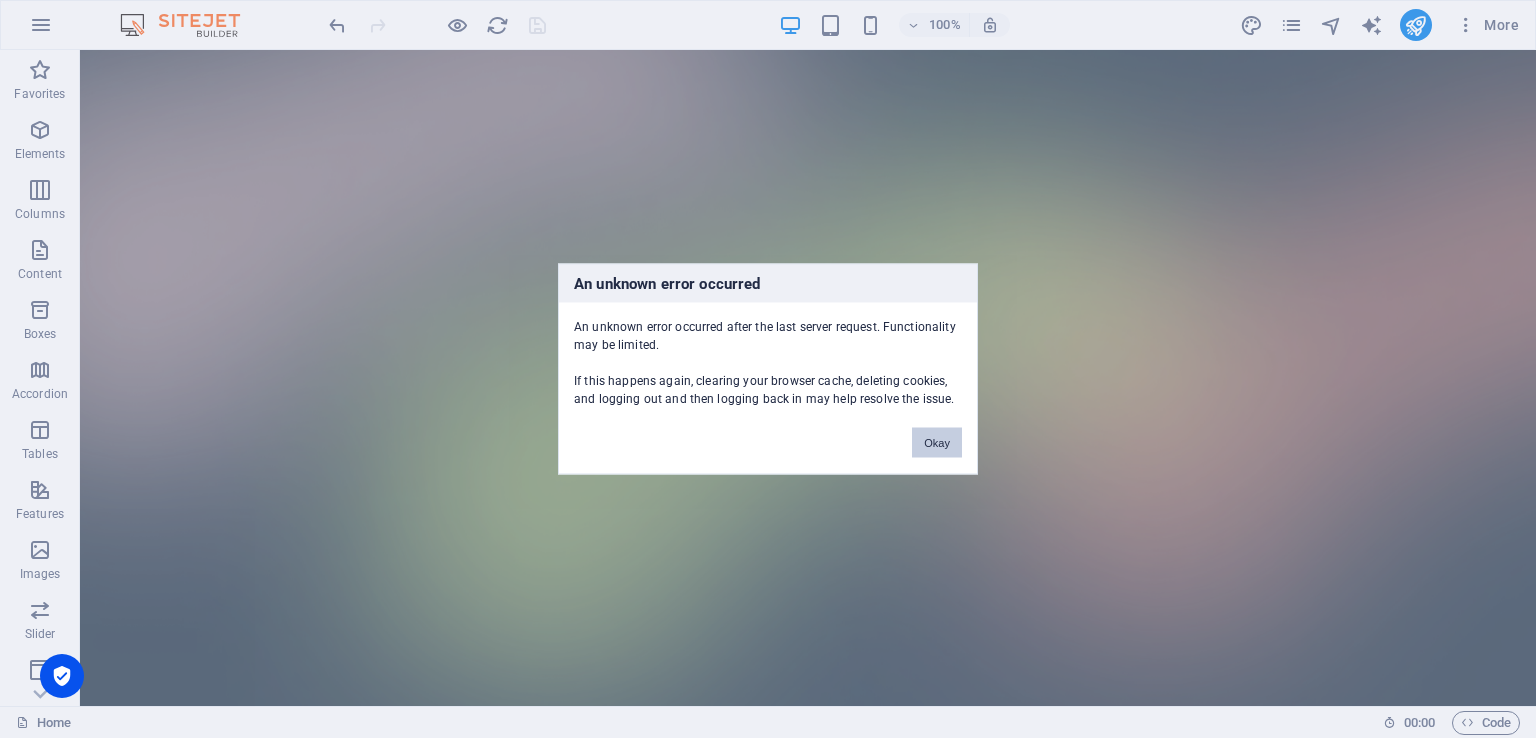 click on "Okay" at bounding box center [937, 443] 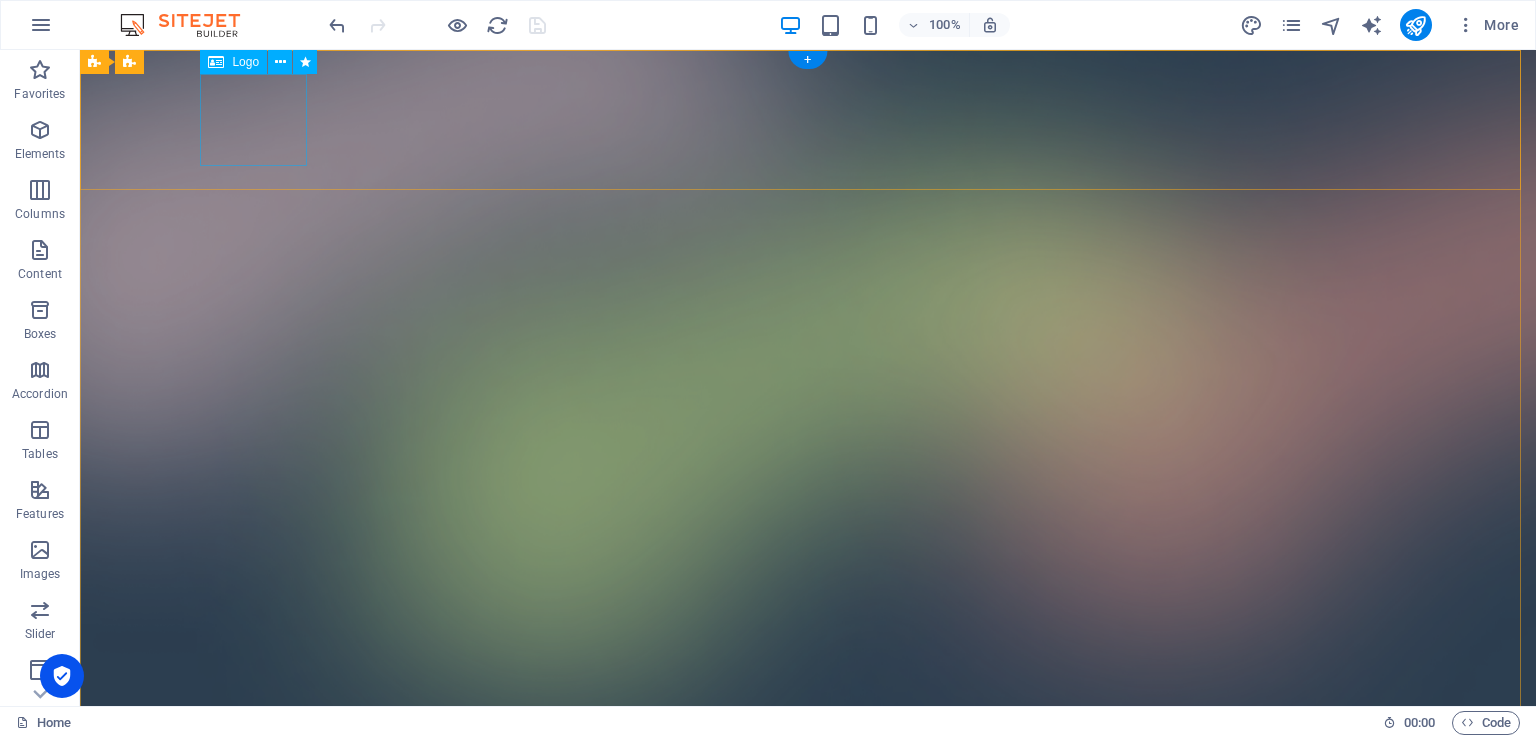 click at bounding box center (808, 848) 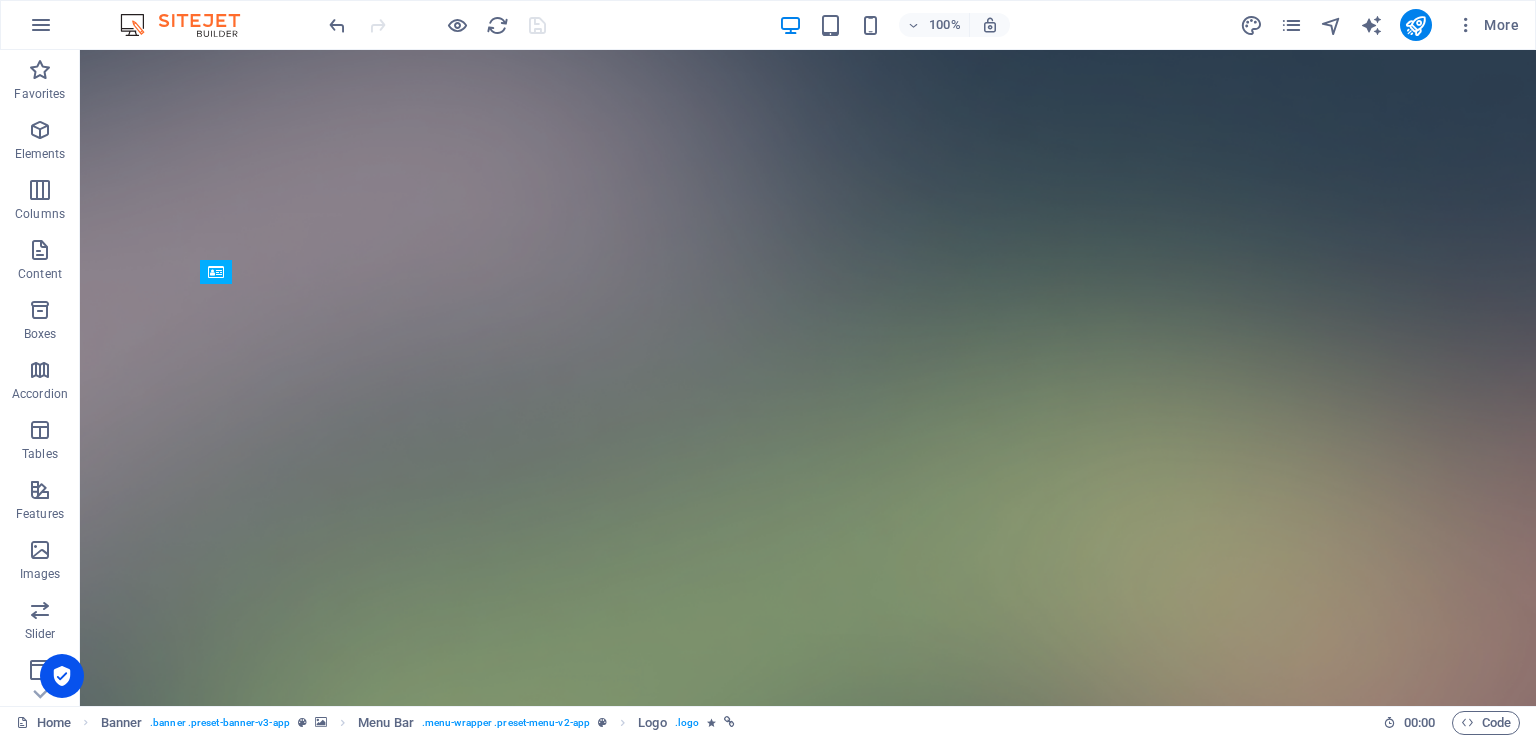 scroll, scrollTop: 0, scrollLeft: 0, axis: both 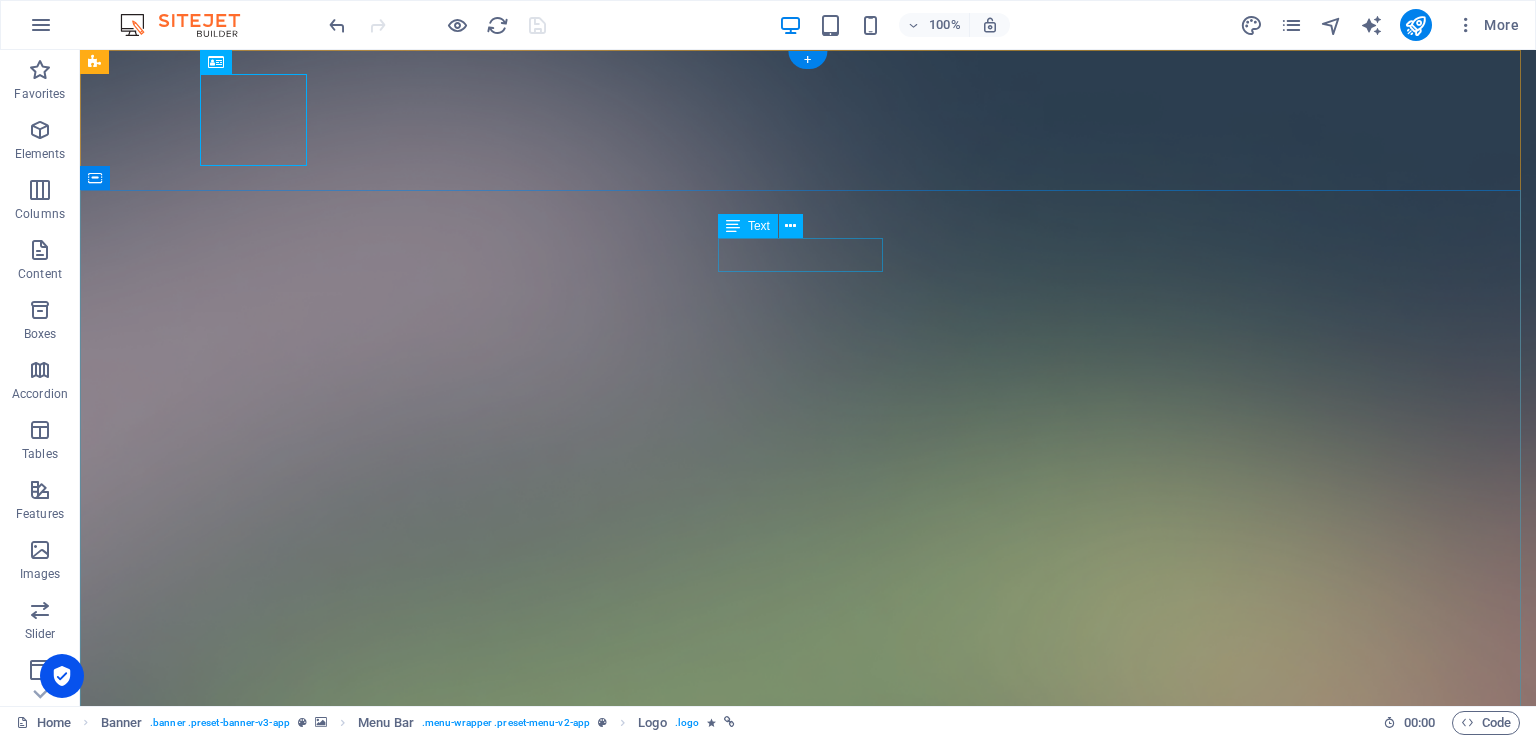click on "Version 2.0 is here" at bounding box center (808, 1814) 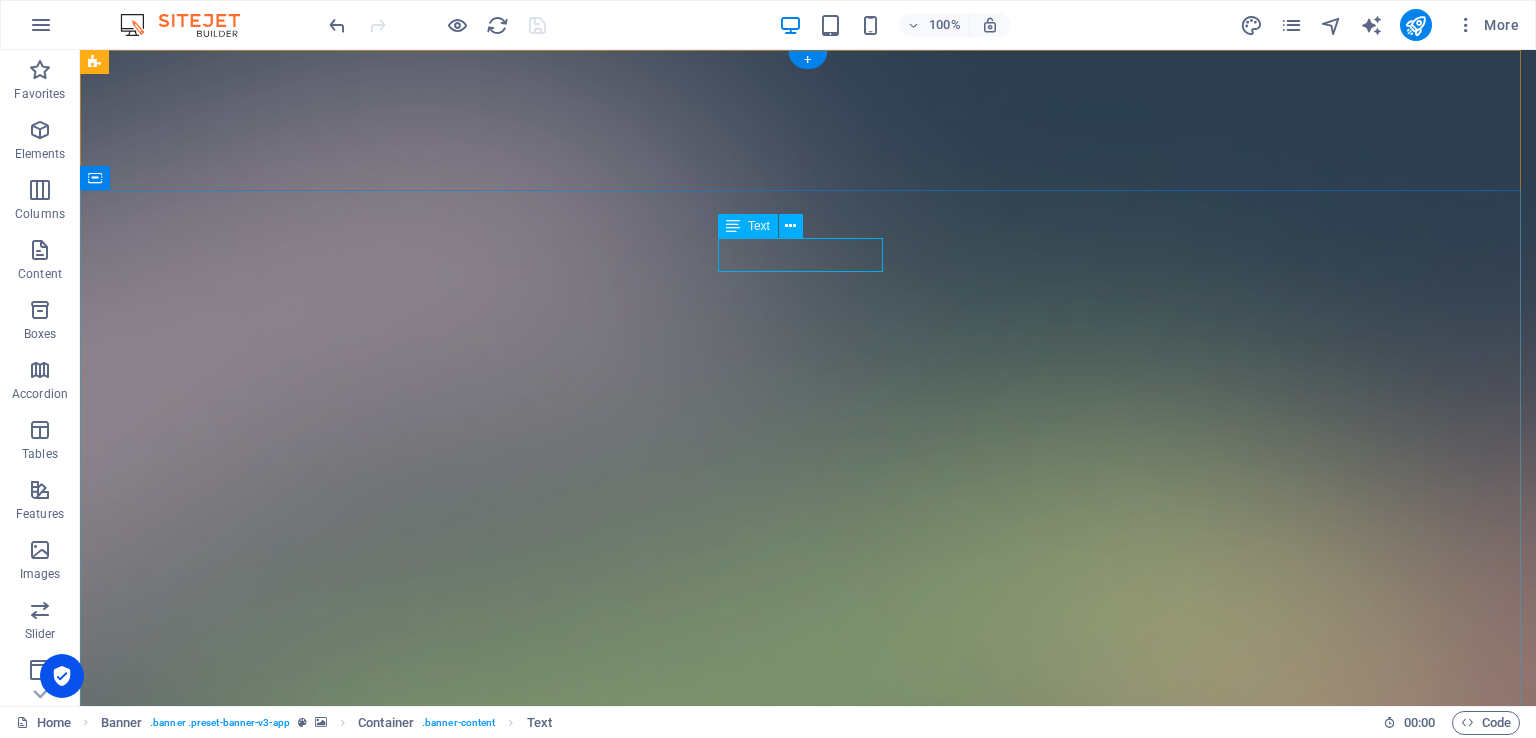 click on "Version 2.0 is here" at bounding box center (808, 1814) 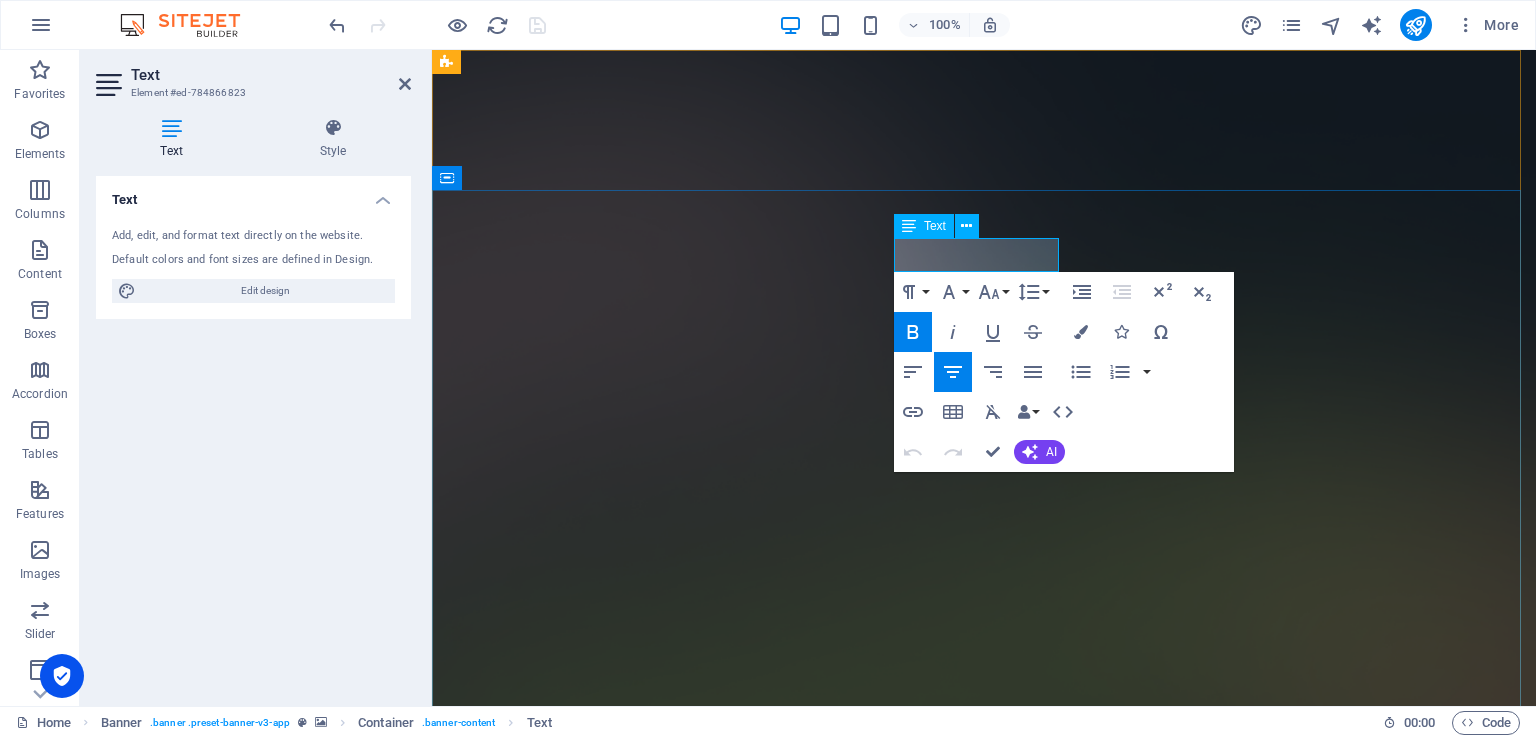 click on "Version 2.0 is here" at bounding box center [984, 1814] 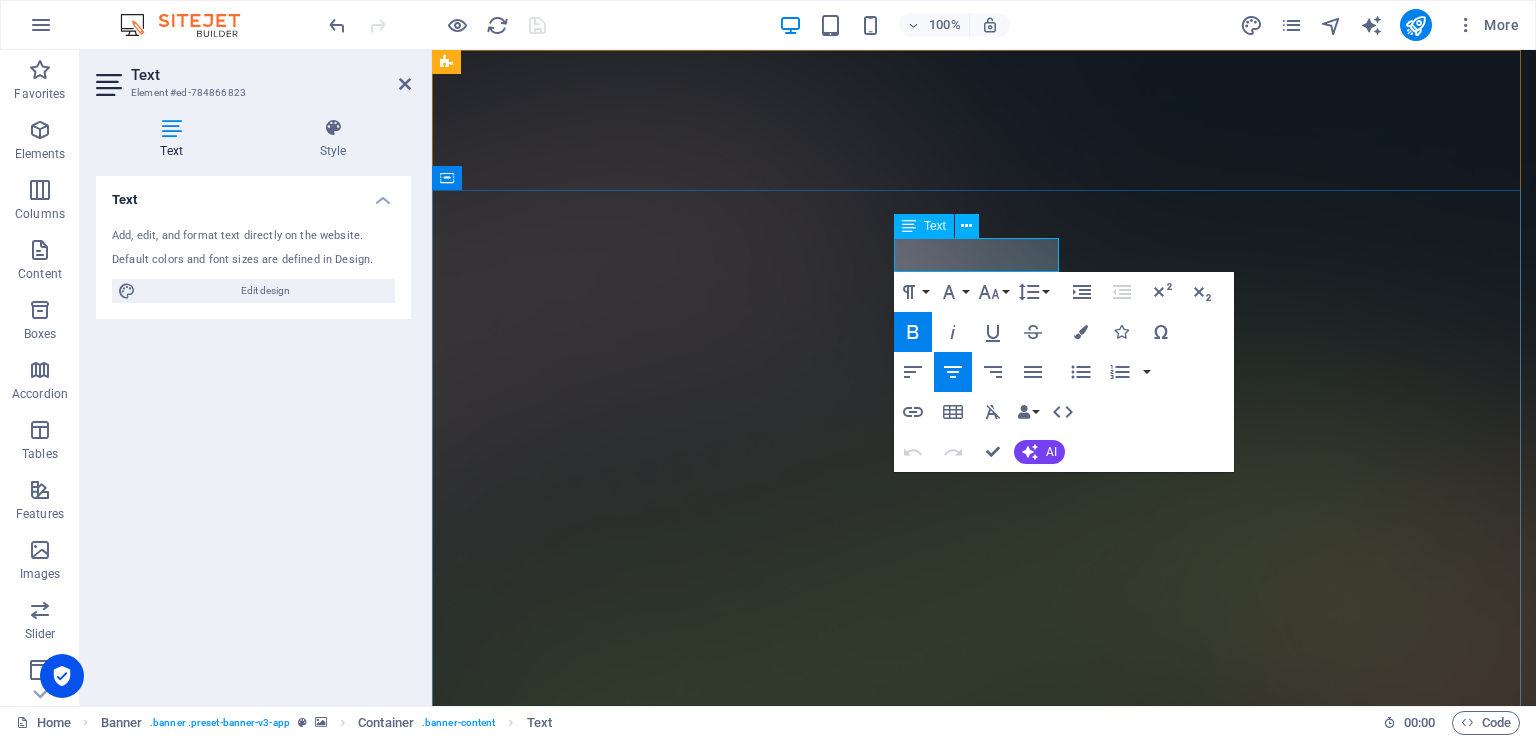 type 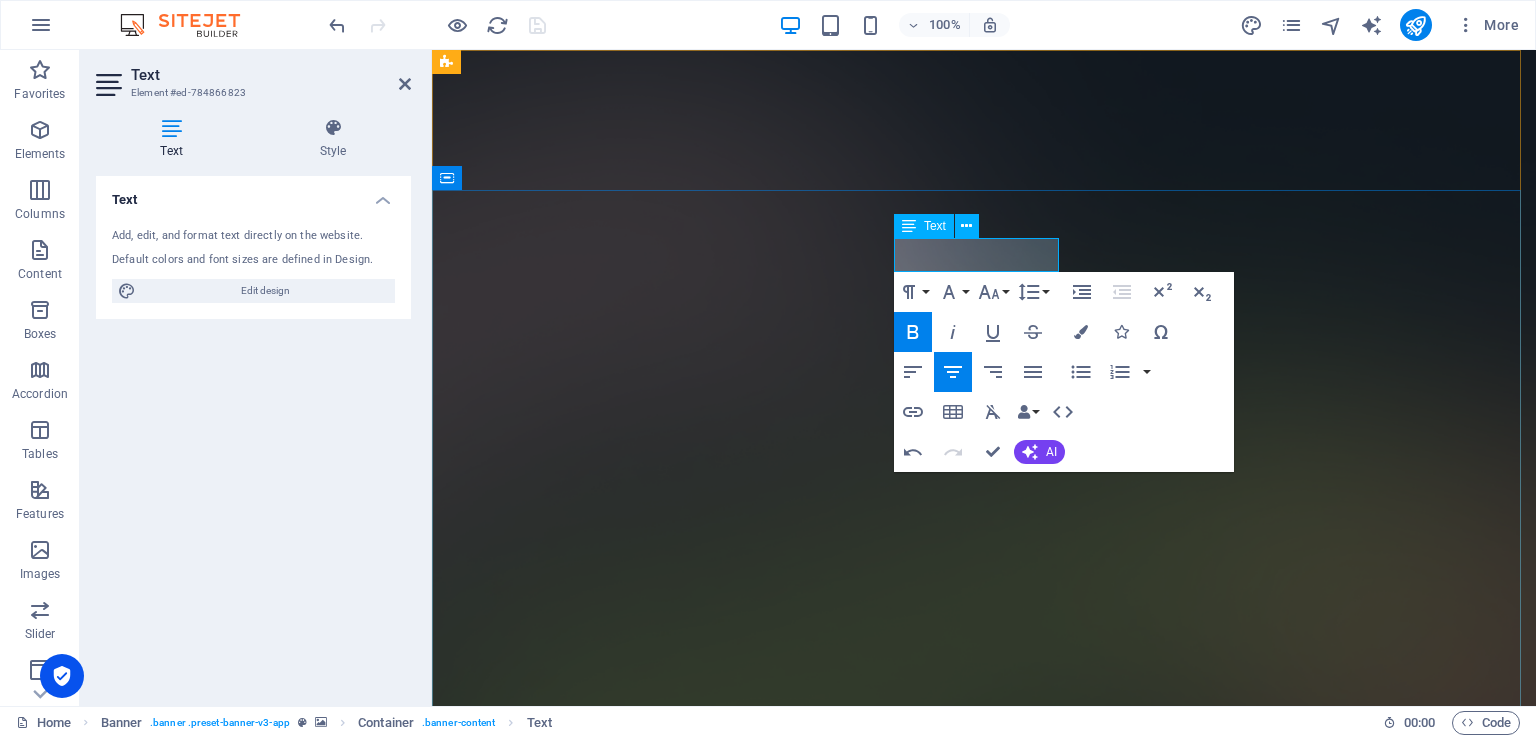 click on "Version 7.0 is here" at bounding box center (984, 1701) 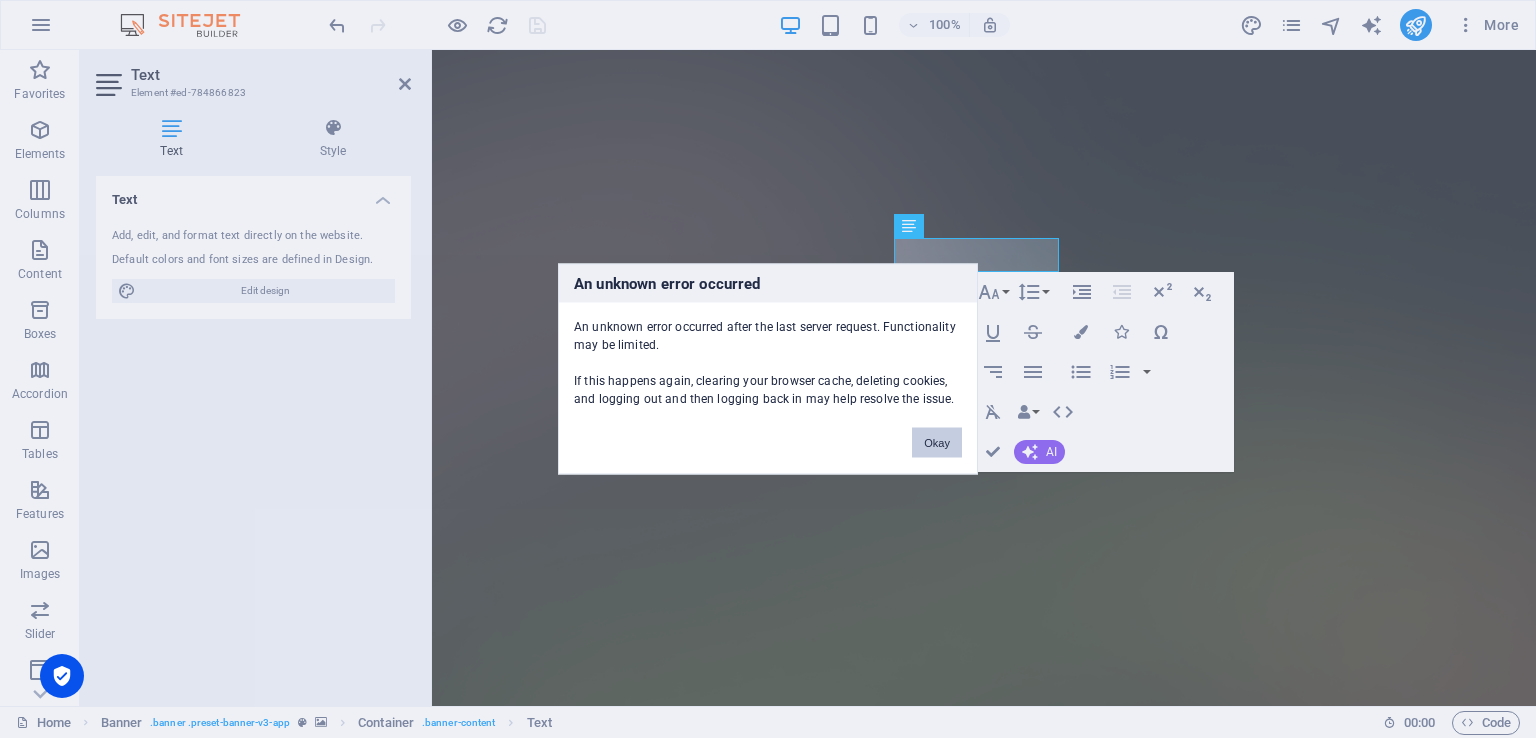 click on "Okay" at bounding box center [937, 443] 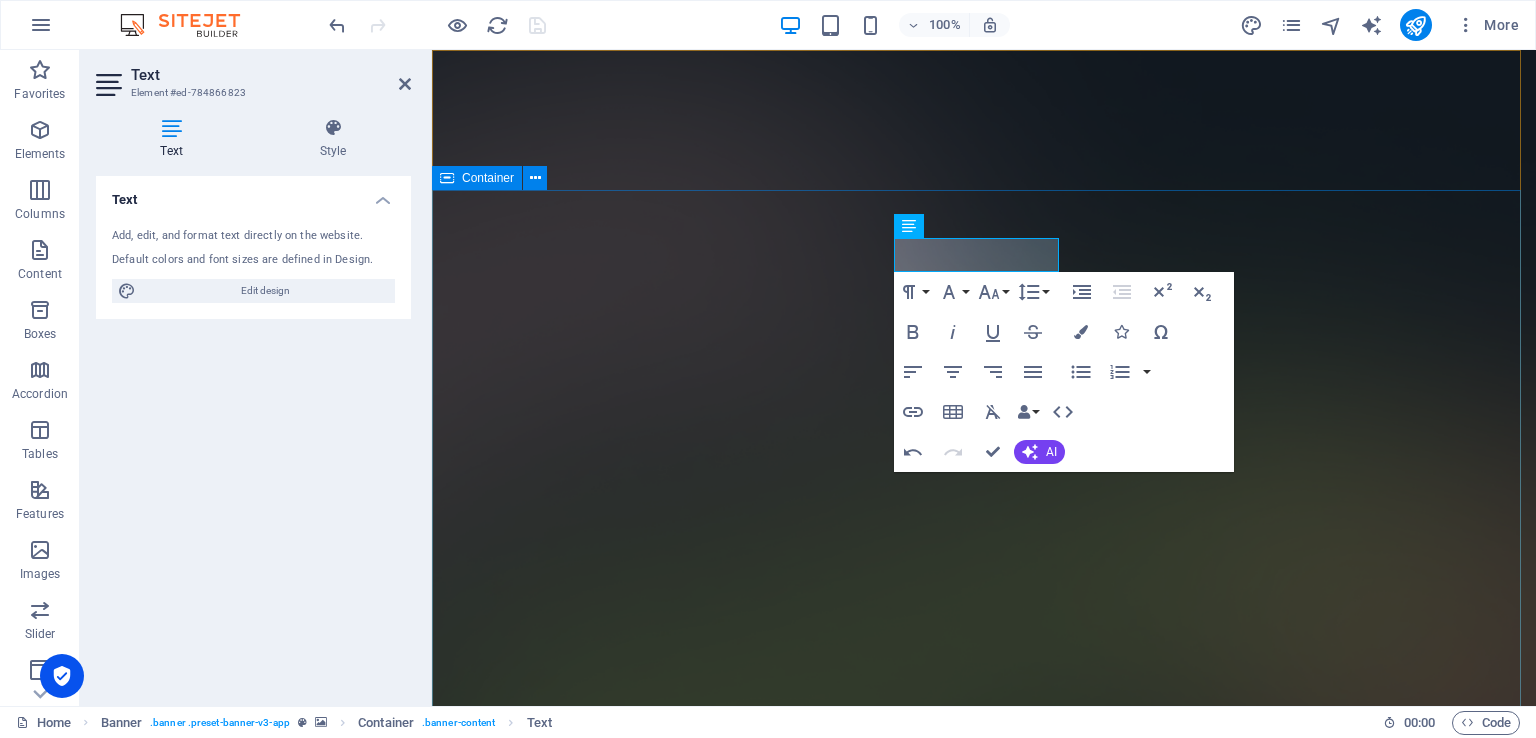 click on "Version 7.0.2 is here AI app for productivity Lorem ipsum dolor sit amet, consectetur adipiscing elit, sed do eiusmod tempor incididunt ut labore et dolore magna aliqua. Download App" at bounding box center [984, 2248] 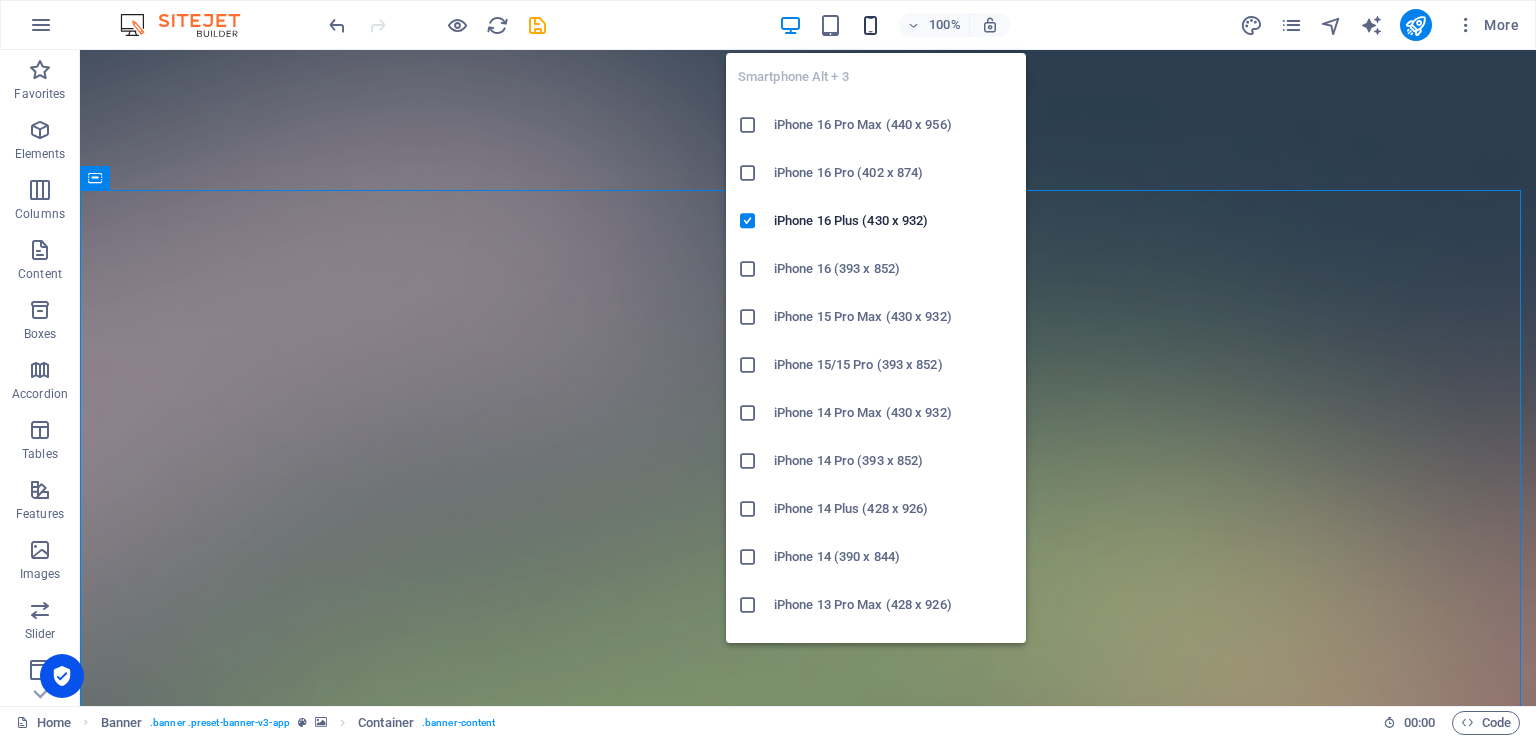 click at bounding box center (870, 25) 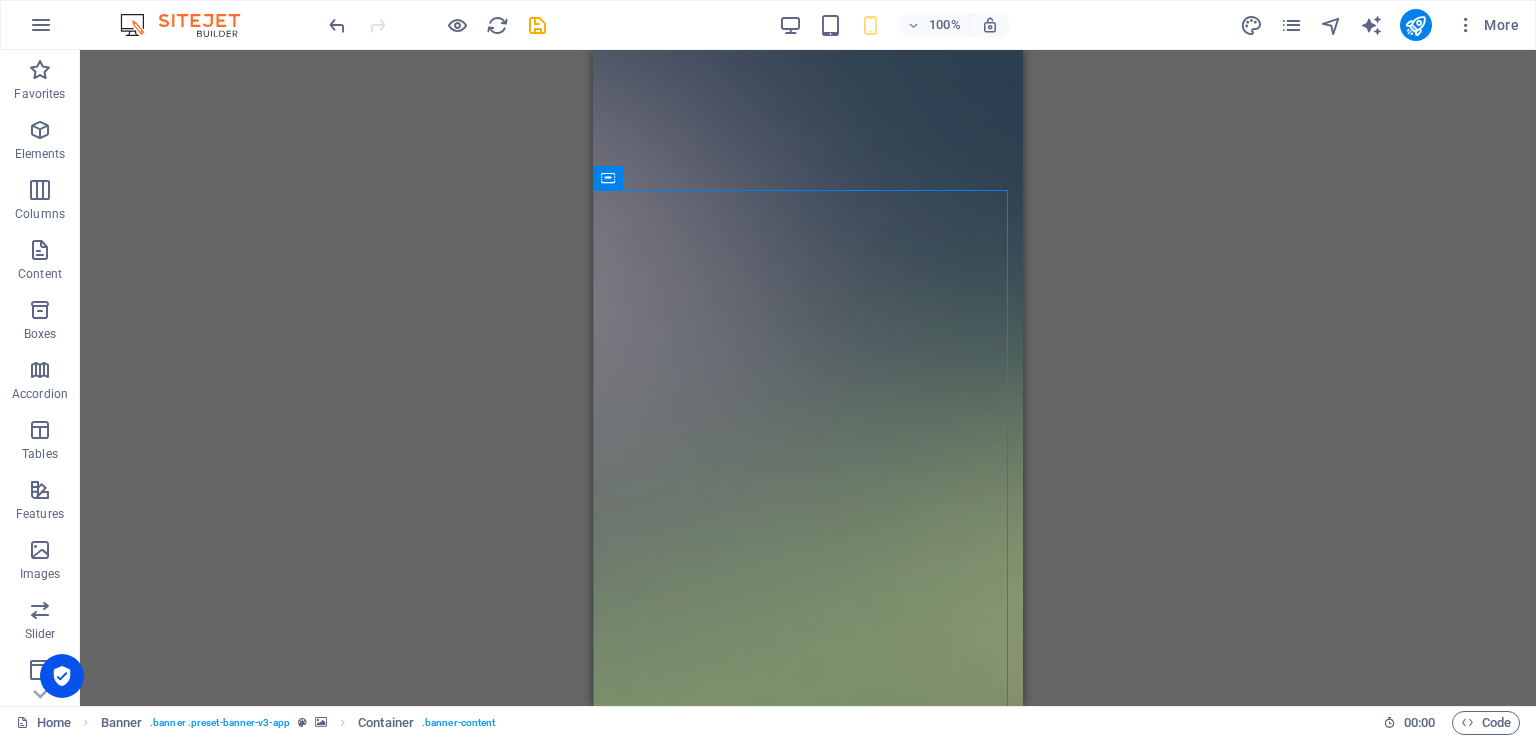 click on "H1   Banner   Container   Banner   Menu Bar   Menu   Spacer   Button   Spacer   Image   Text   Spacer   Button   Marquee   Container   Marquee   Container   H2   Container   Boxes   Container   H2   Container   Container   Plans   Container   Button   Container   Text   Container   H2   Container   3 columns   Text   Spacer   Text   Text   Container   Spacer   Spacer   Button   H2   Spacer   Spacer   Spacer   Text   Container   Container   Text   Spacer   Banner   Logo   Image   Text   Container   Container   Spacer   Boxes   Container   Container   Container   Text   Spacer   Text   Image   Image   Spacer   Container   Container   Footer Thrud   Container   HTML   Spacer" at bounding box center (808, 378) 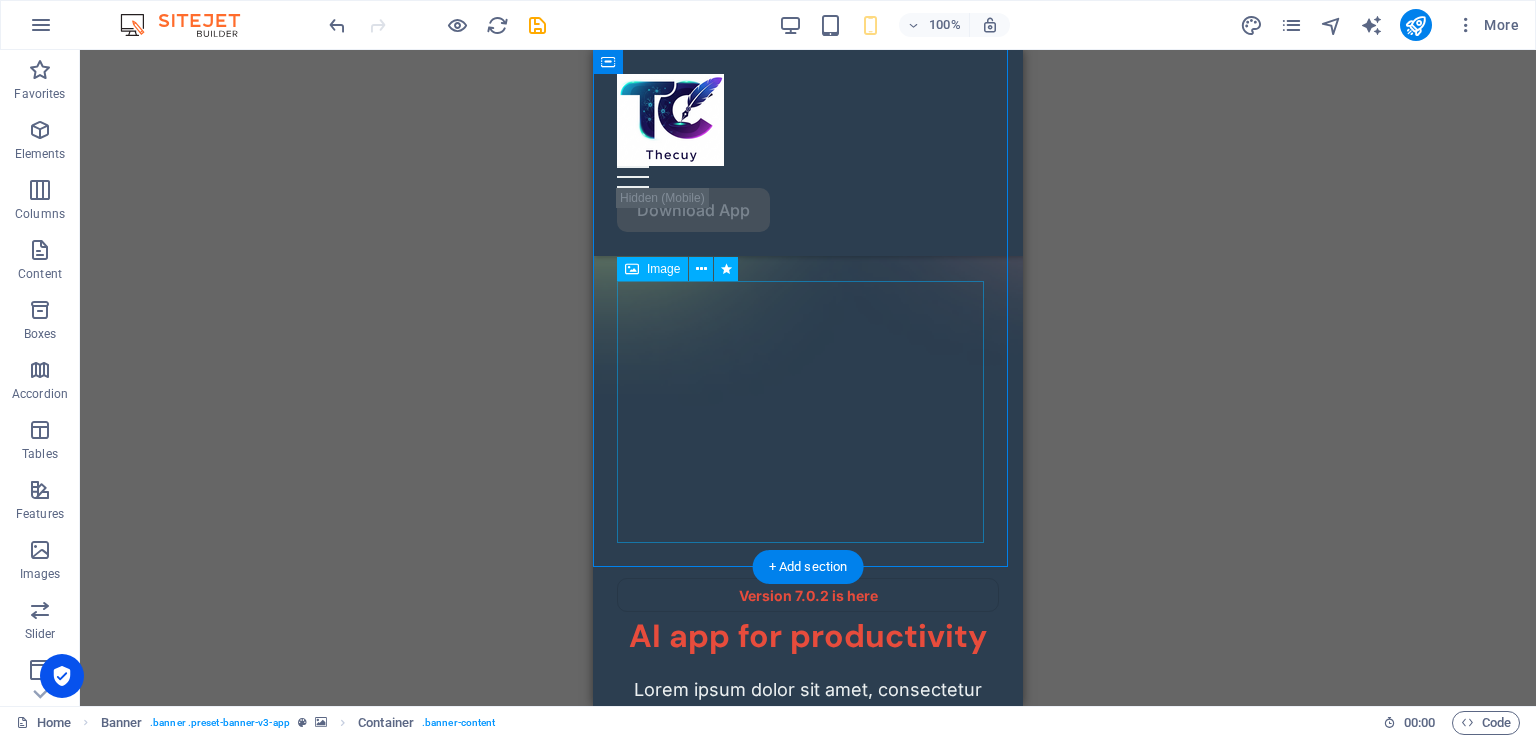 scroll, scrollTop: 0, scrollLeft: 0, axis: both 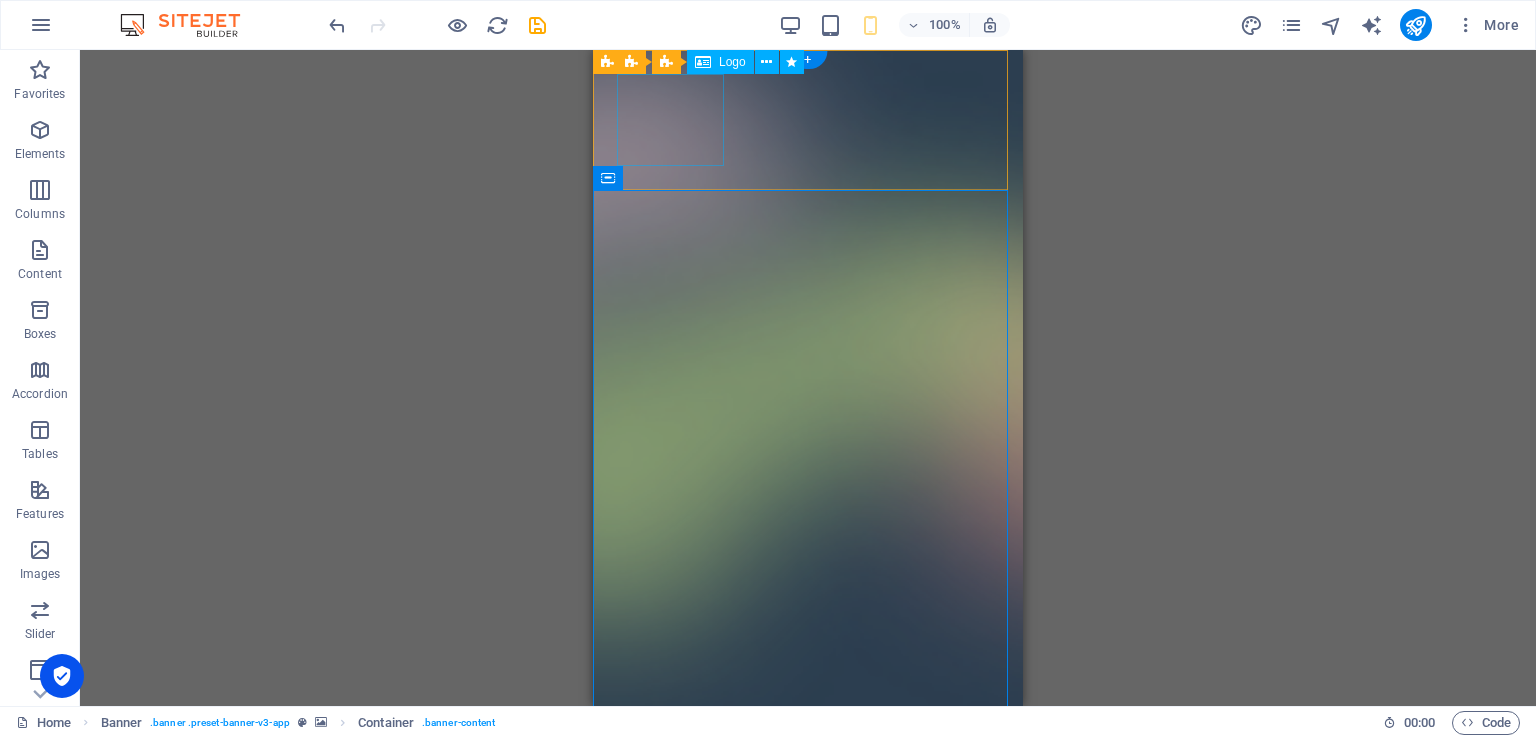 click at bounding box center [808, 848] 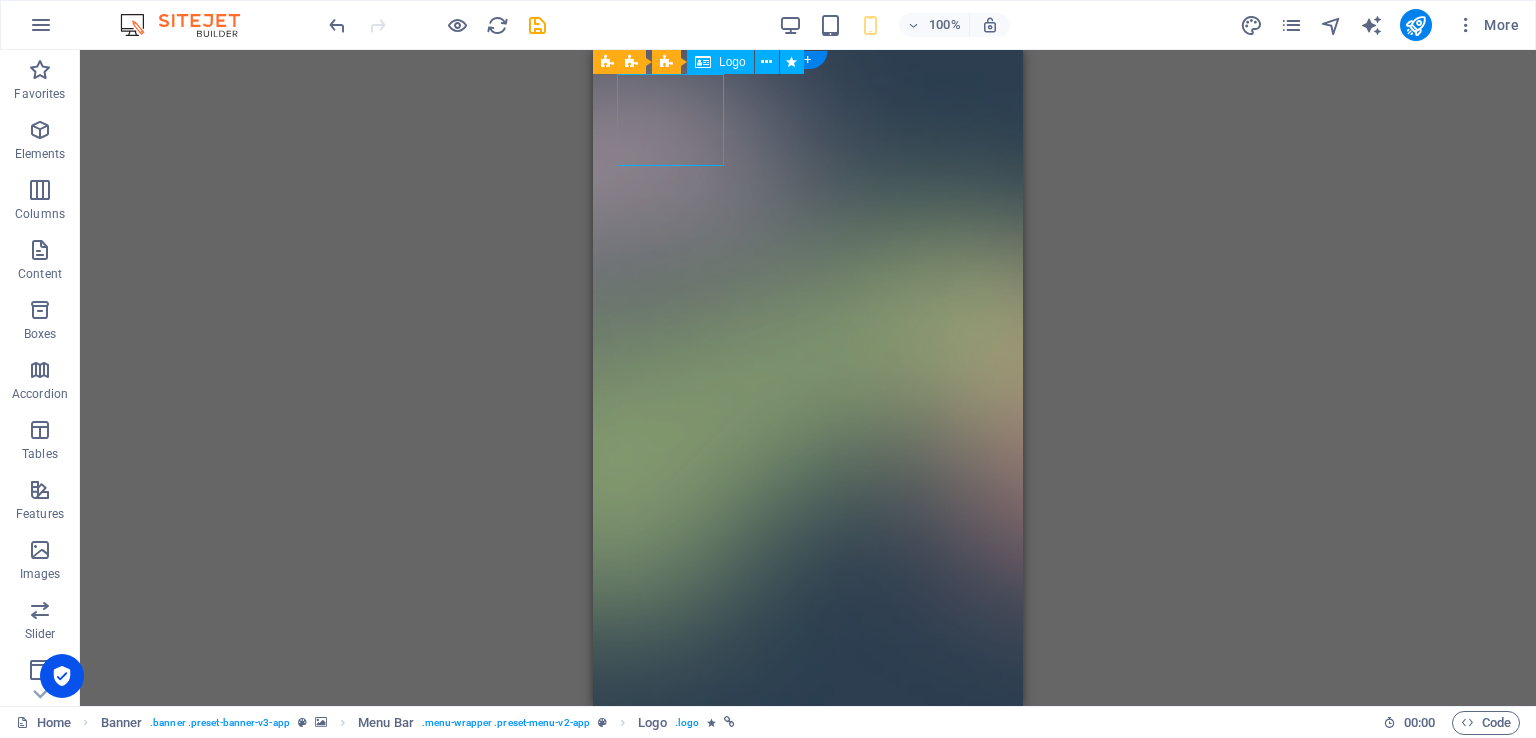 click at bounding box center (808, 848) 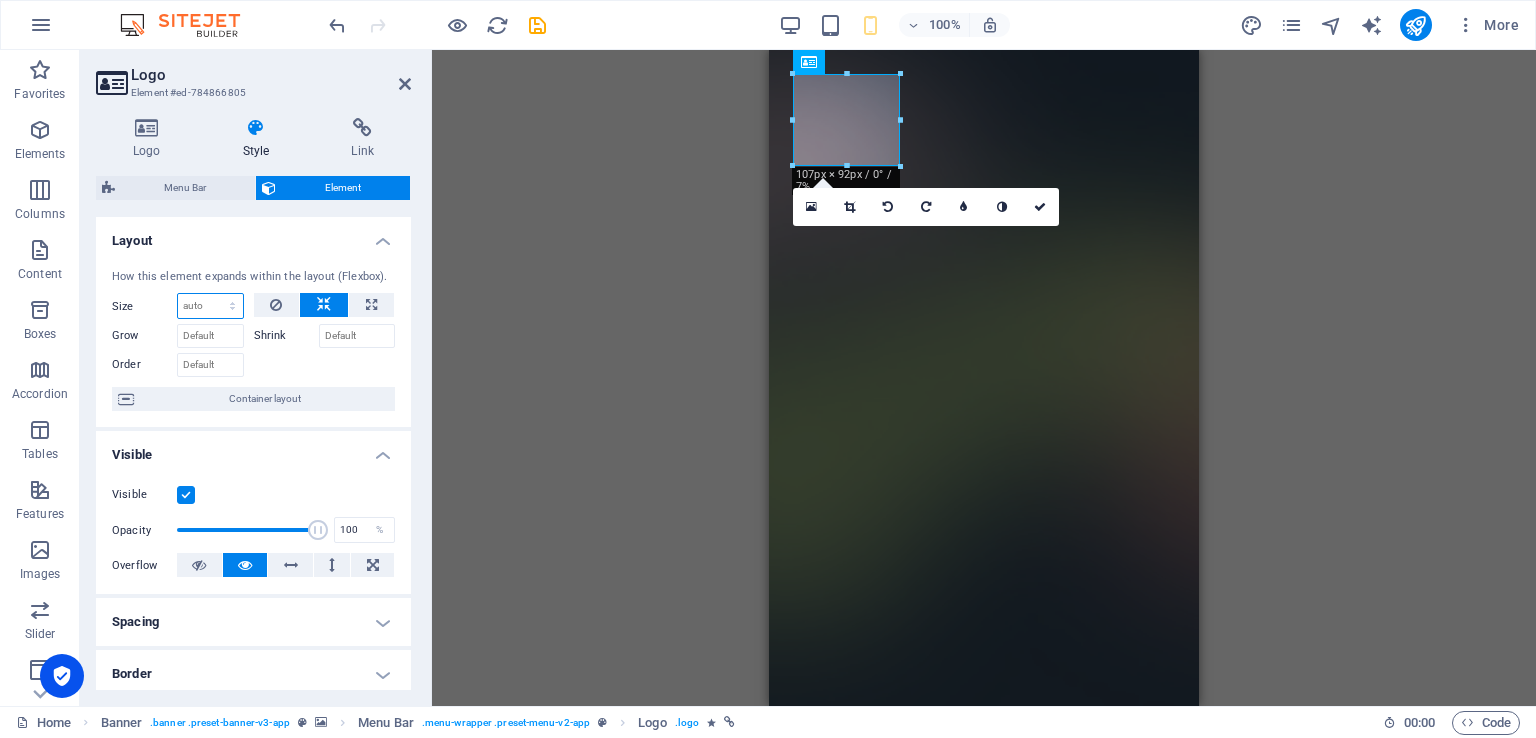 click on "Default auto px % 1/1 1/2 1/3 1/4 1/5 1/6 1/7 1/8 1/9 1/10" at bounding box center (210, 306) 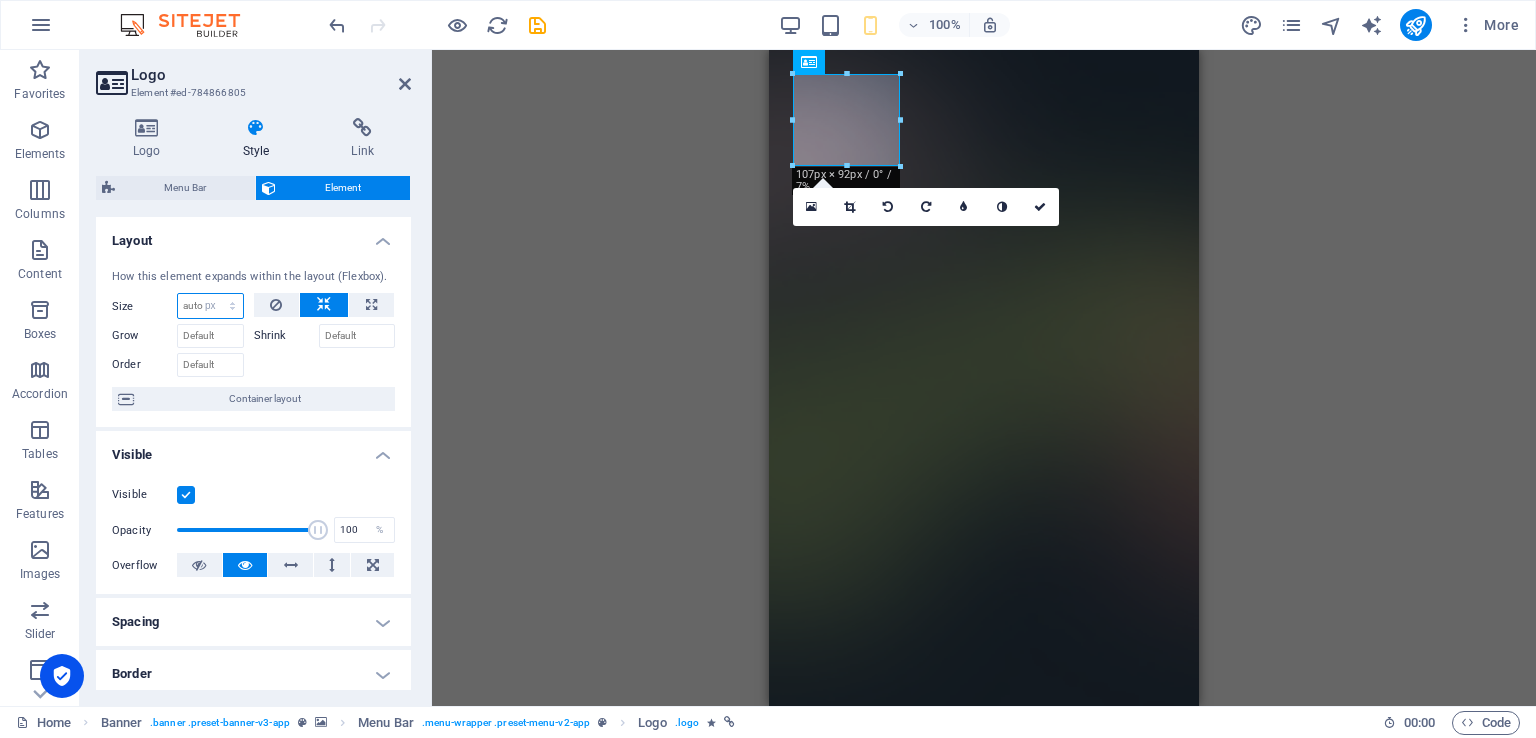 click on "Default auto px % 1/1 1/2 1/3 1/4 1/5 1/6 1/7 1/8 1/9 1/10" at bounding box center (210, 306) 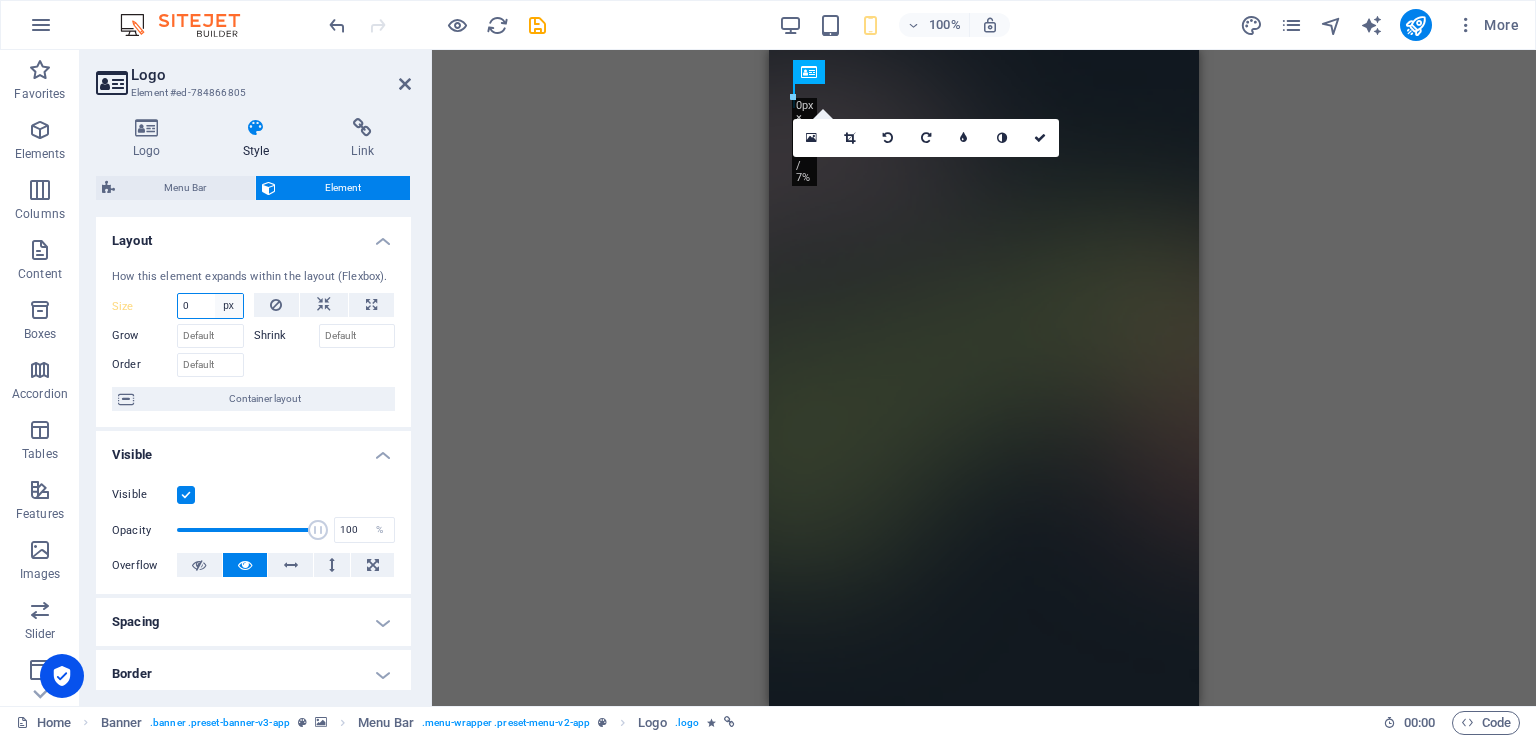click on "Default auto px % 1/1 1/2 1/3 1/4 1/5 1/6 1/7 1/8 1/9 1/10" at bounding box center [229, 306] 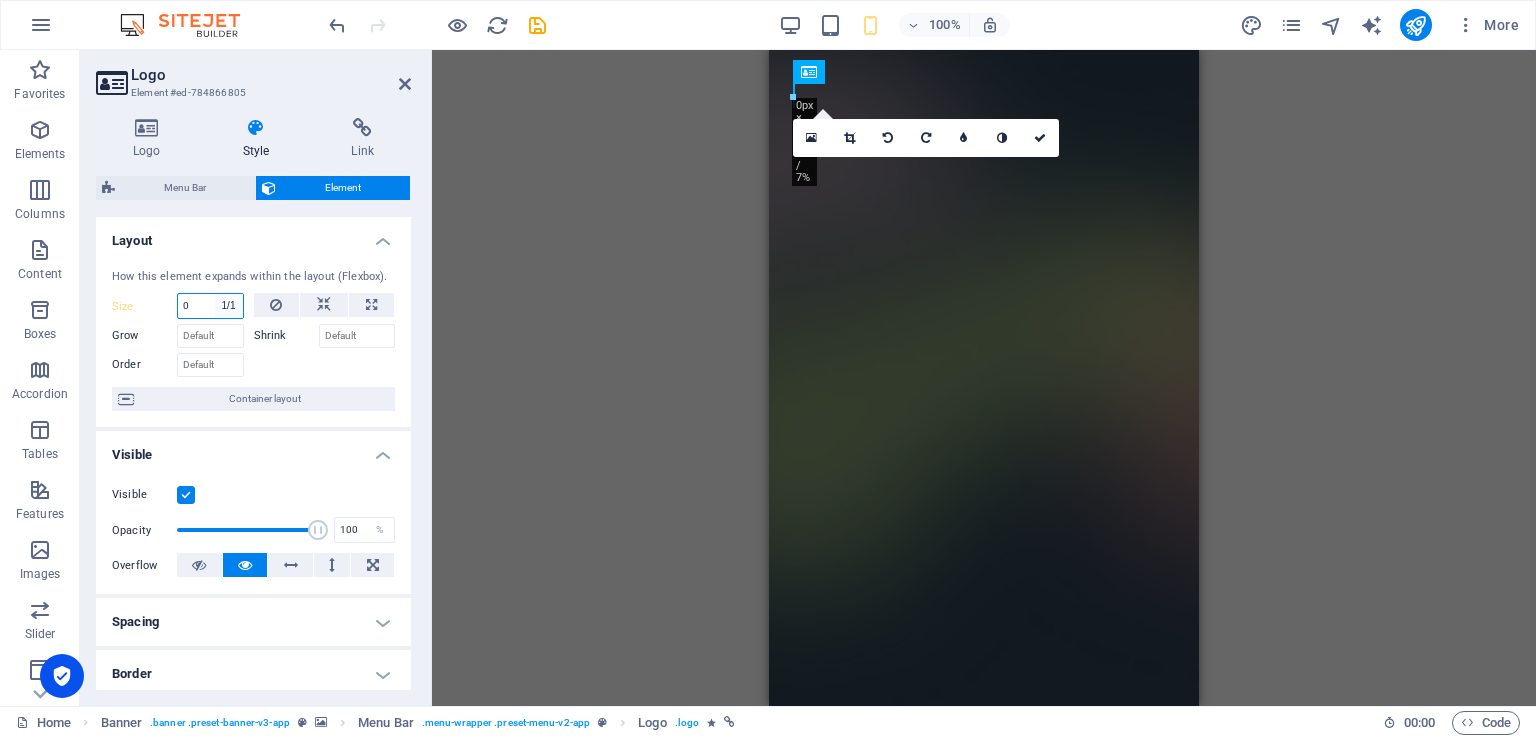 click on "Default auto px % 1/1 1/2 1/3 1/4 1/5 1/6 1/7 1/8 1/9 1/10" at bounding box center [229, 306] 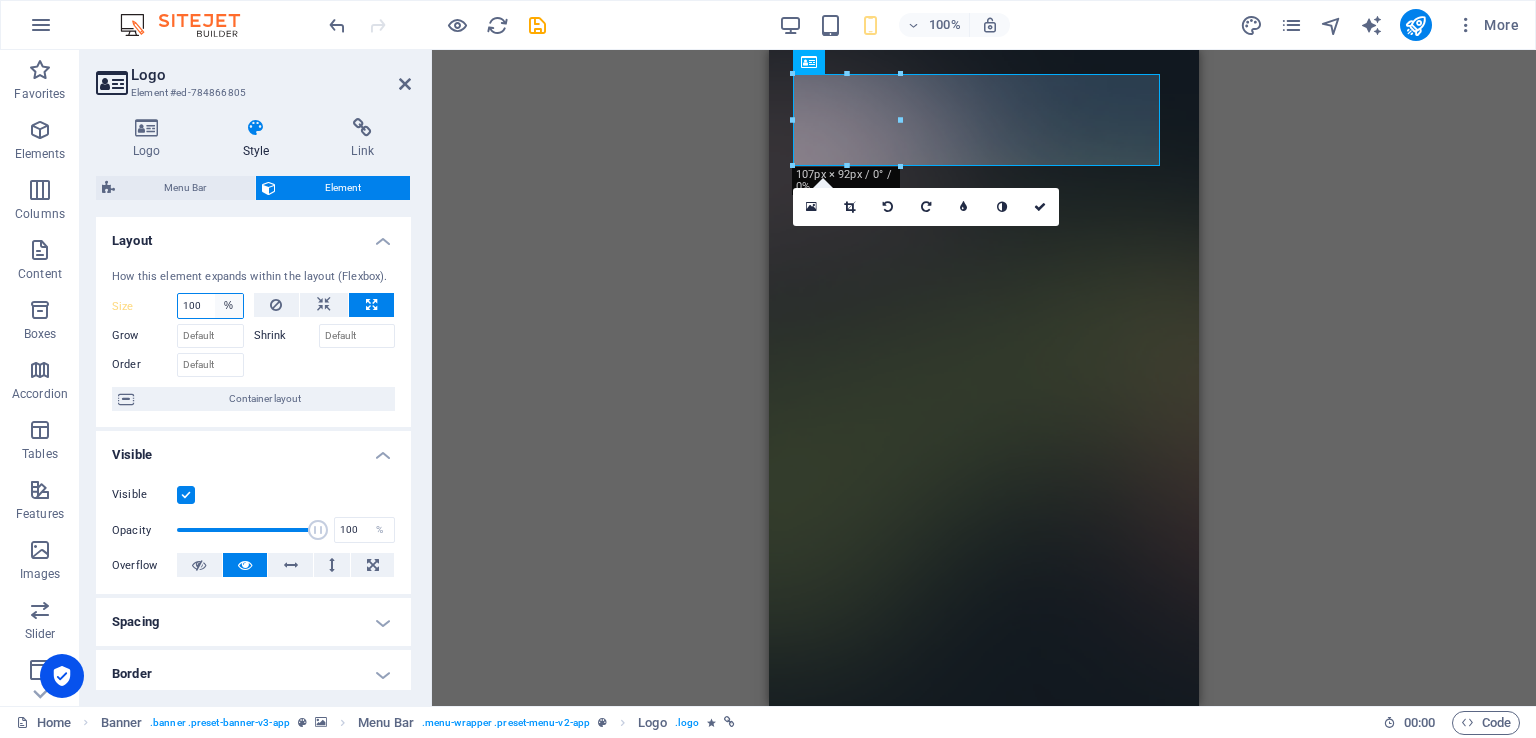click on "Default auto px % 1/1 1/2 1/3 1/4 1/5 1/6 1/7 1/8 1/9 1/10" at bounding box center (229, 306) 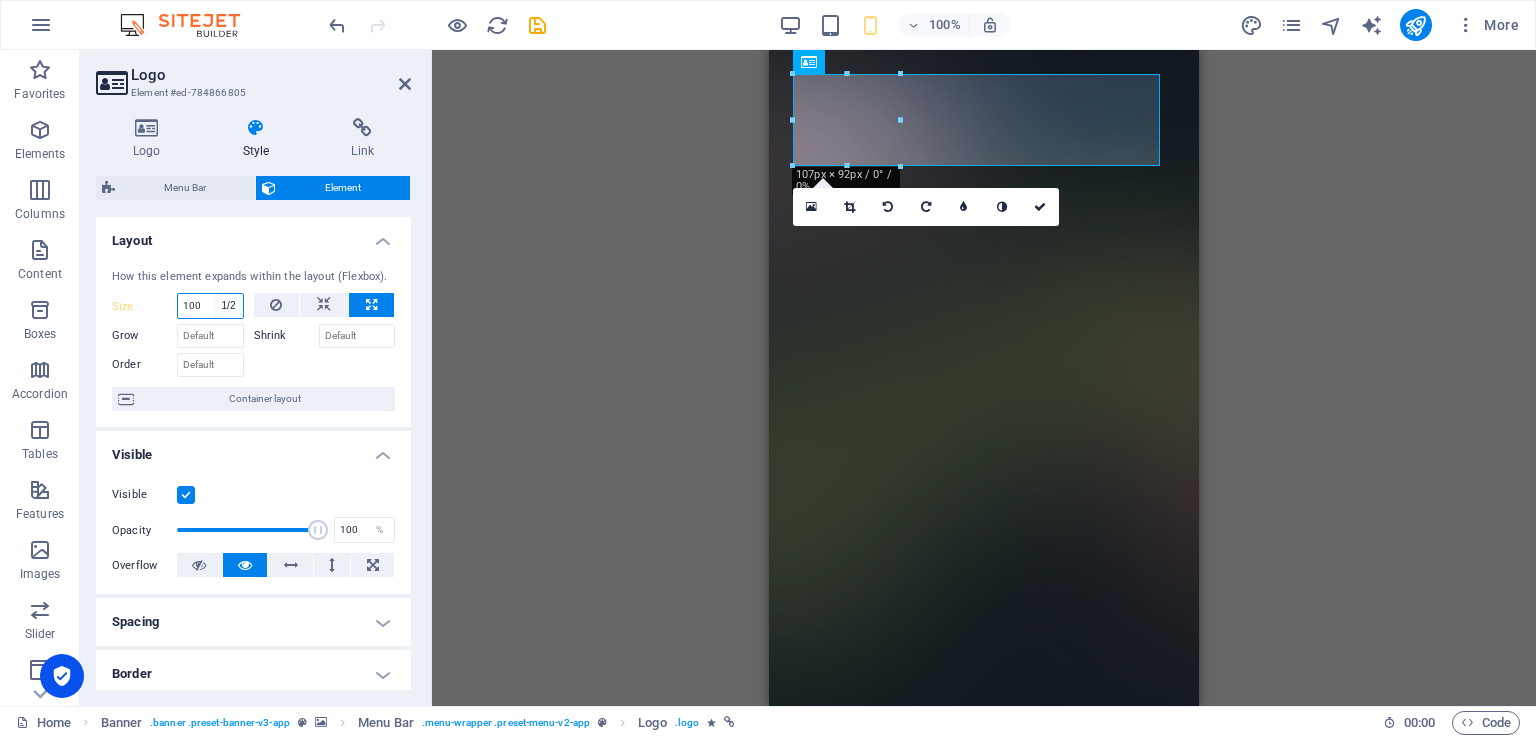 click on "Default auto px % 1/1 1/2 1/3 1/4 1/5 1/6 1/7 1/8 1/9 1/10" at bounding box center [229, 306] 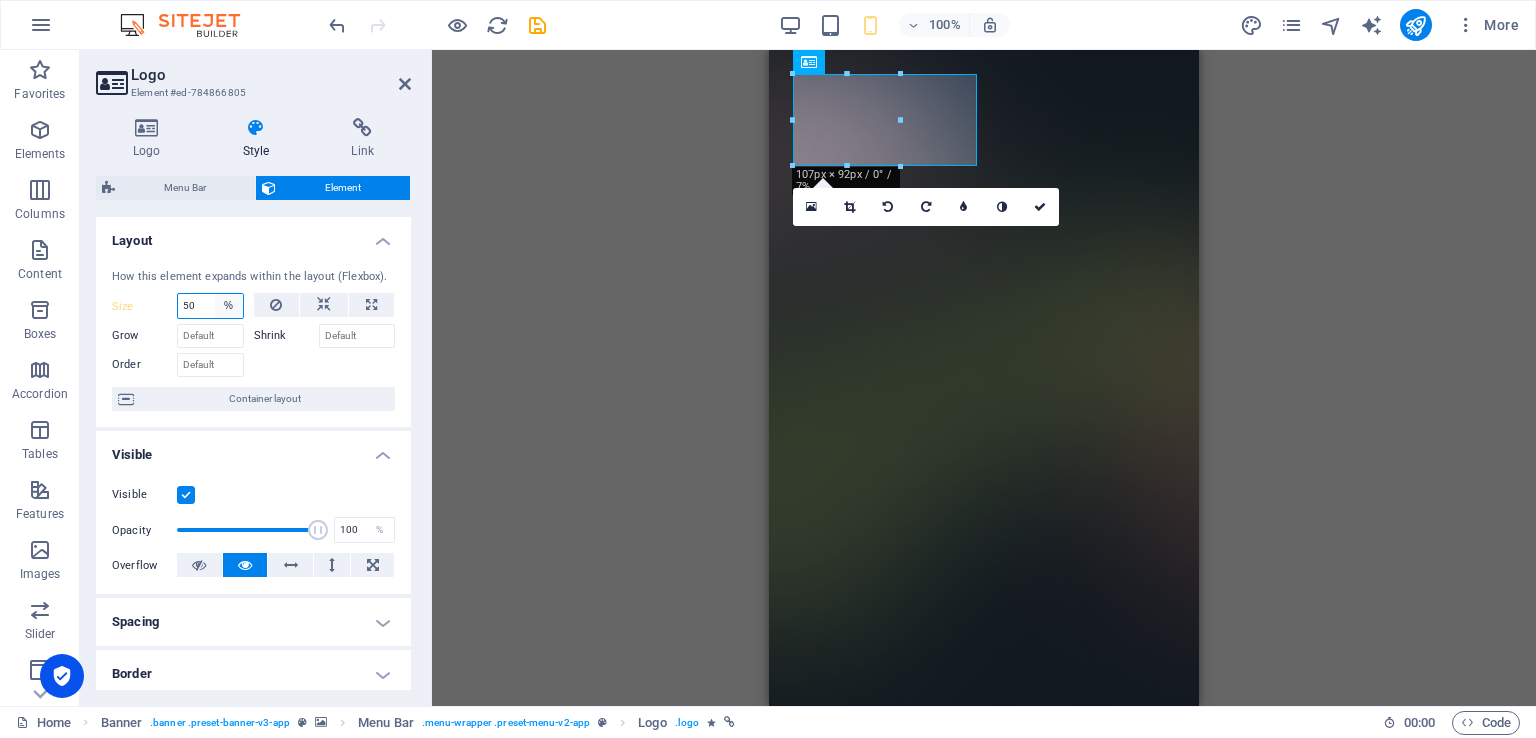 click on "Default auto px % 1/1 1/2 1/3 1/4 1/5 1/6 1/7 1/8 1/9 1/10" at bounding box center [229, 306] 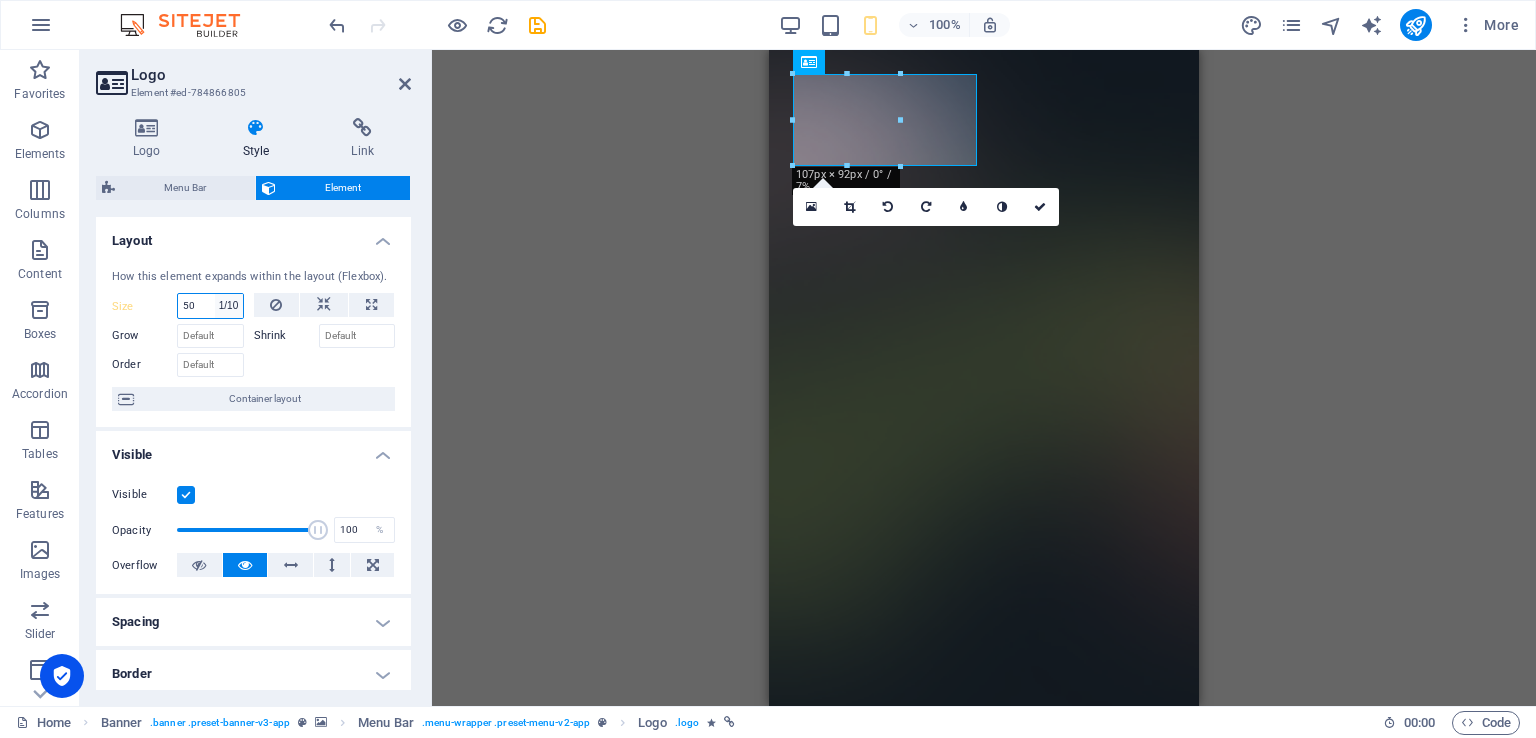 click on "Default auto px % 1/1 1/2 1/3 1/4 1/5 1/6 1/7 1/8 1/9 1/10" at bounding box center (229, 306) 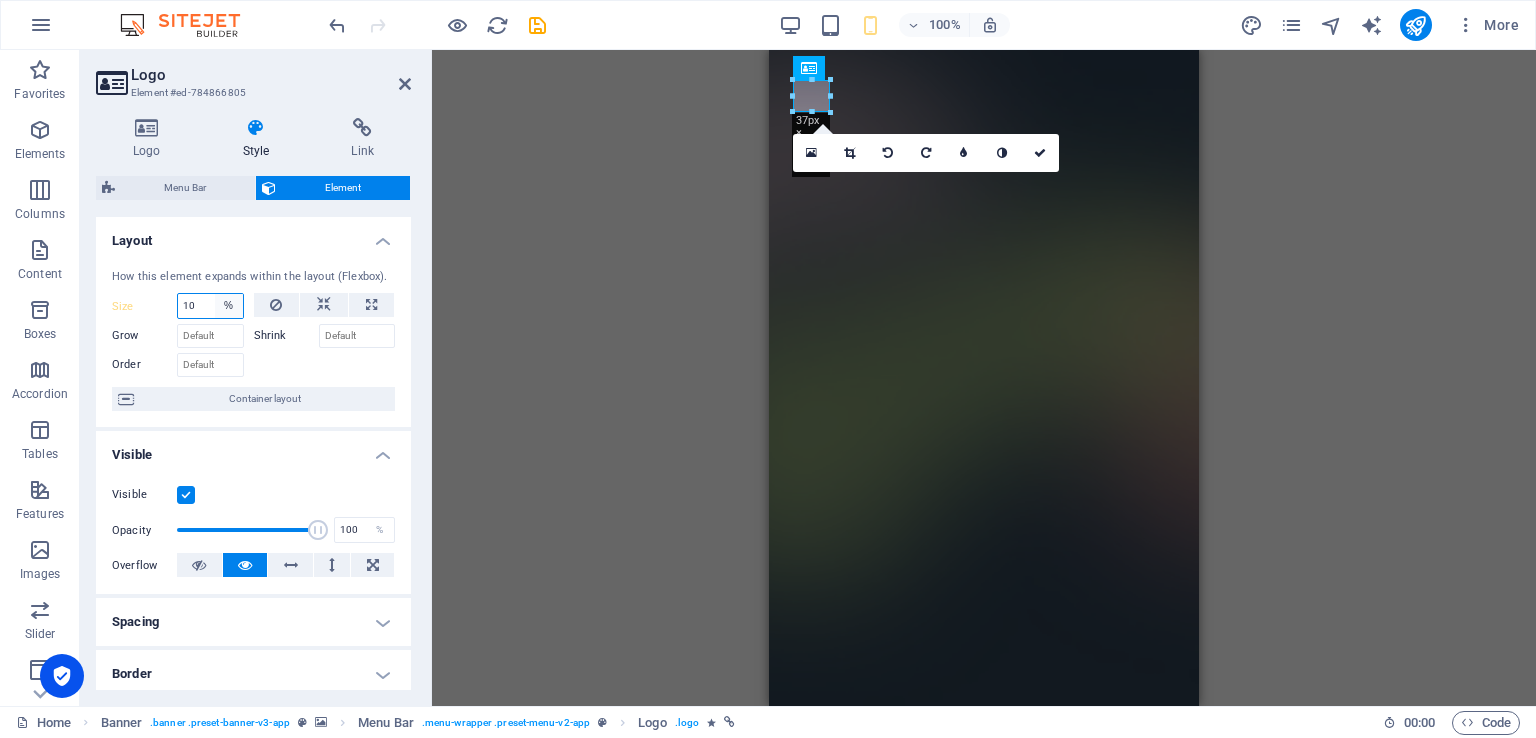 click on "Default auto px % 1/1 1/2 1/3 1/4 1/5 1/6 1/7 1/8 1/9 1/10" at bounding box center [229, 306] 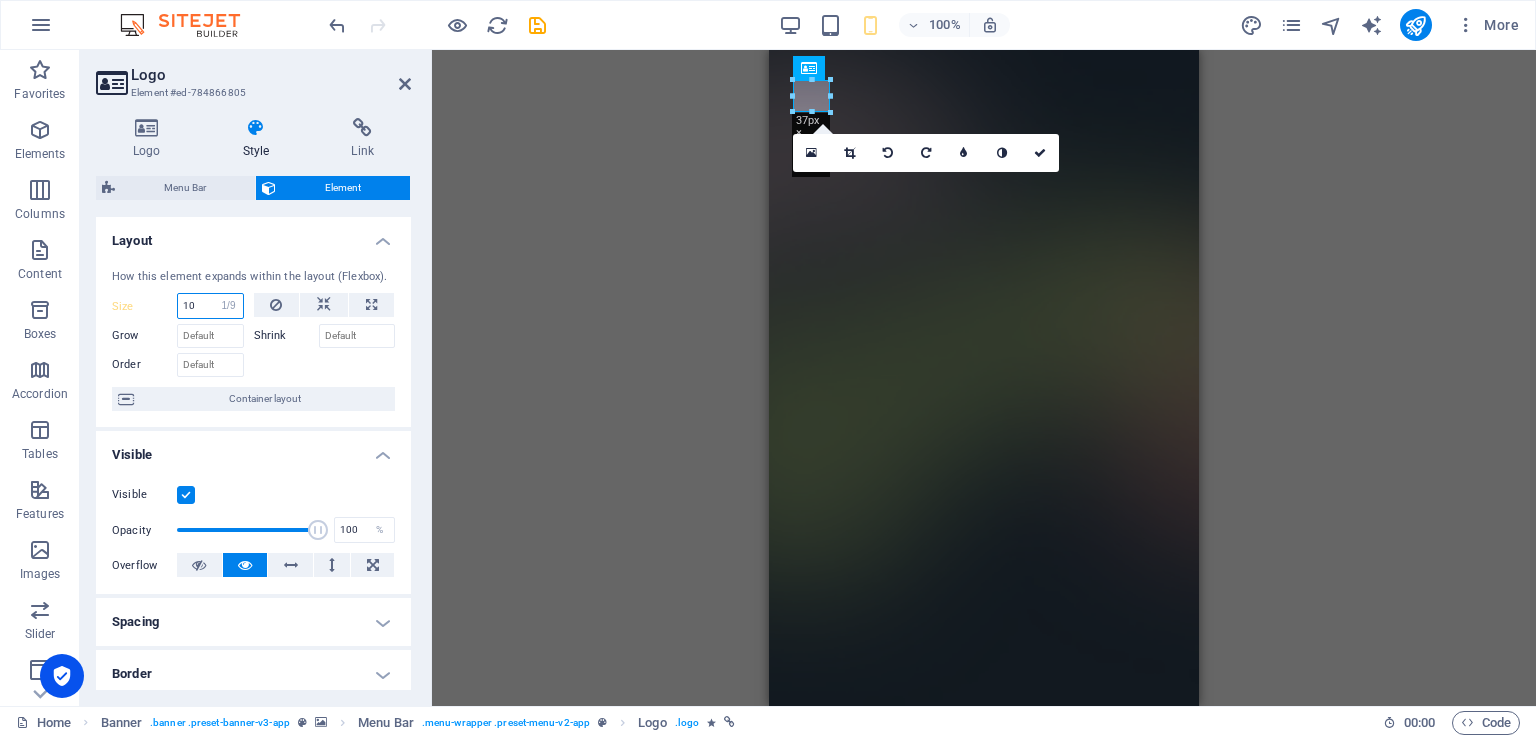 click on "Default auto px % 1/1 1/2 1/3 1/4 1/5 1/6 1/7 1/8 1/9 1/10" at bounding box center (229, 306) 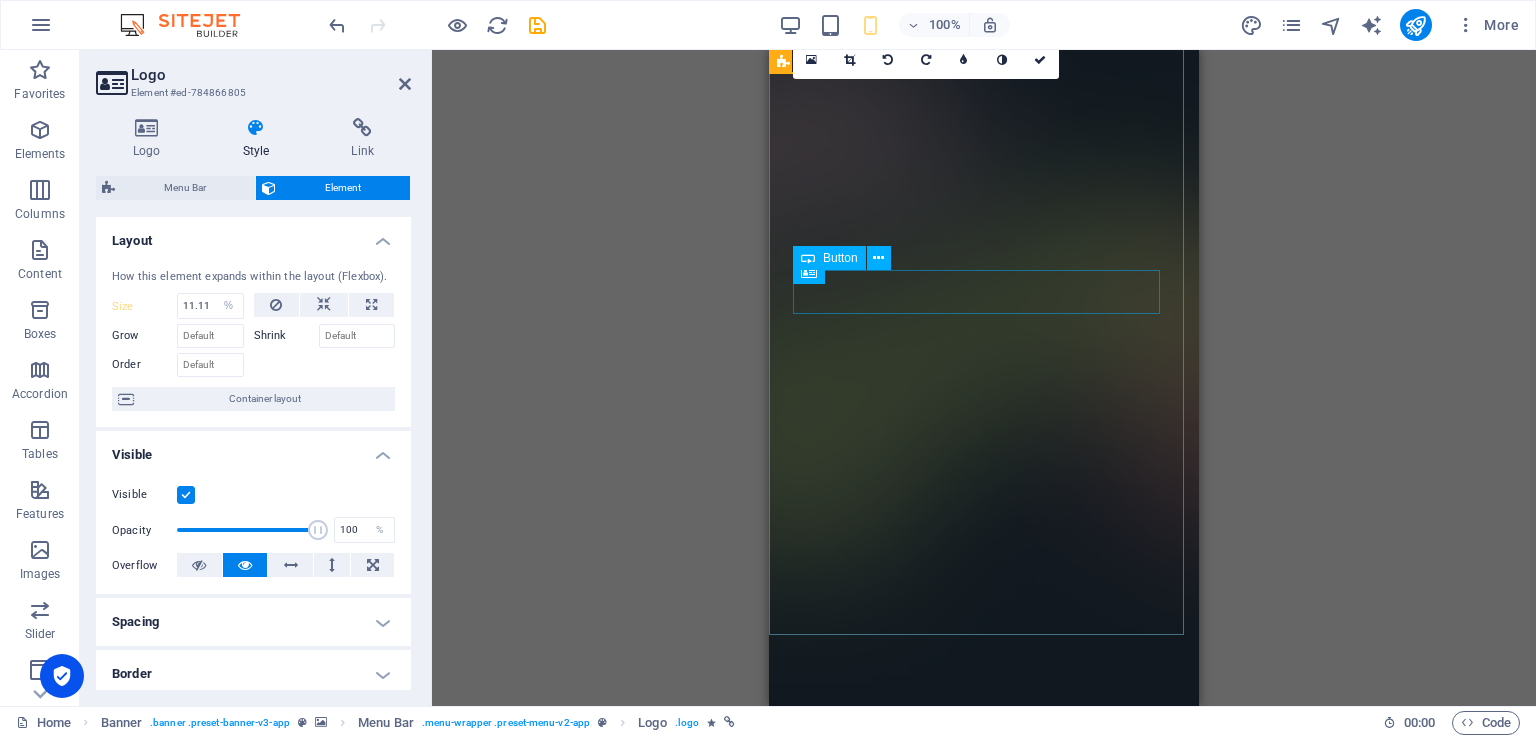 scroll, scrollTop: 0, scrollLeft: 0, axis: both 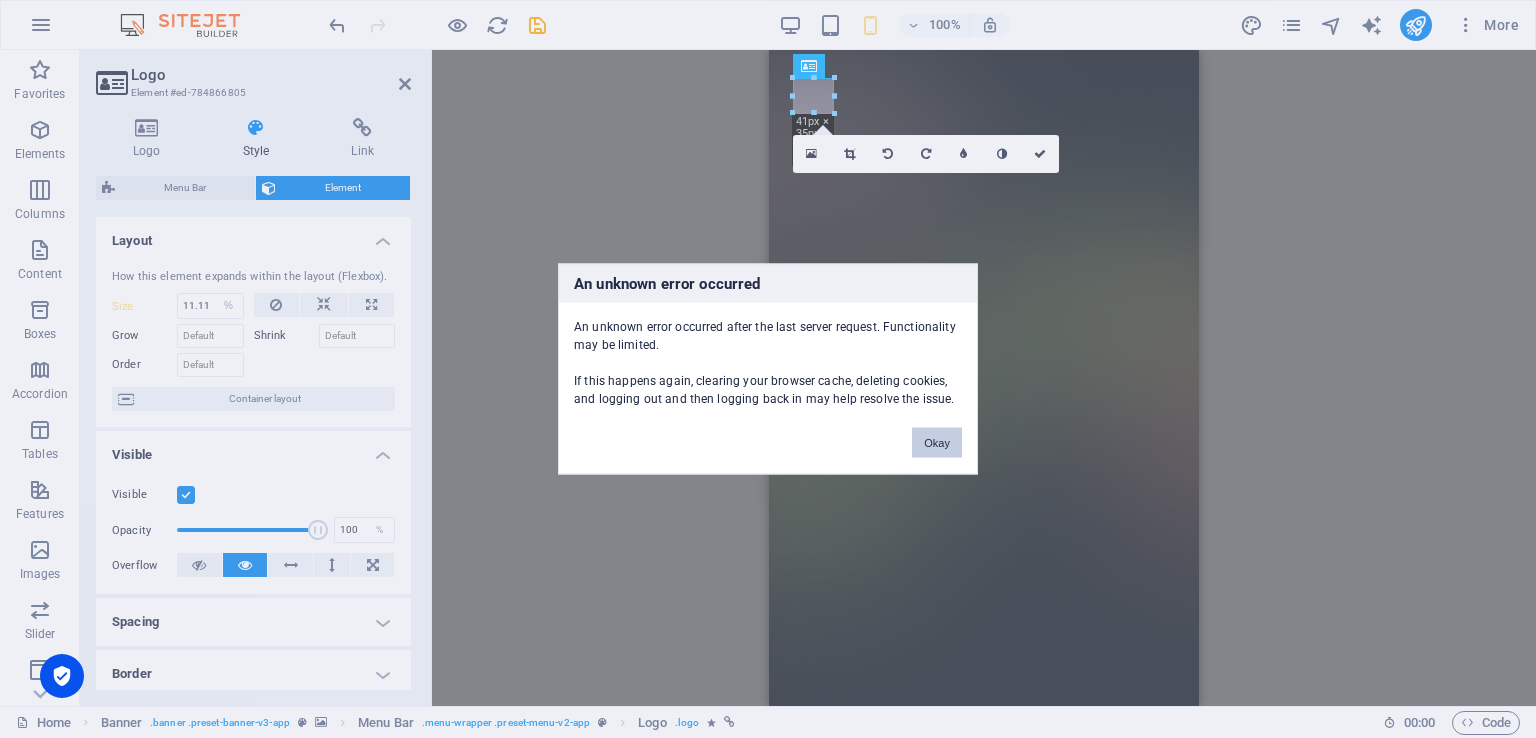 click on "Okay" at bounding box center (937, 443) 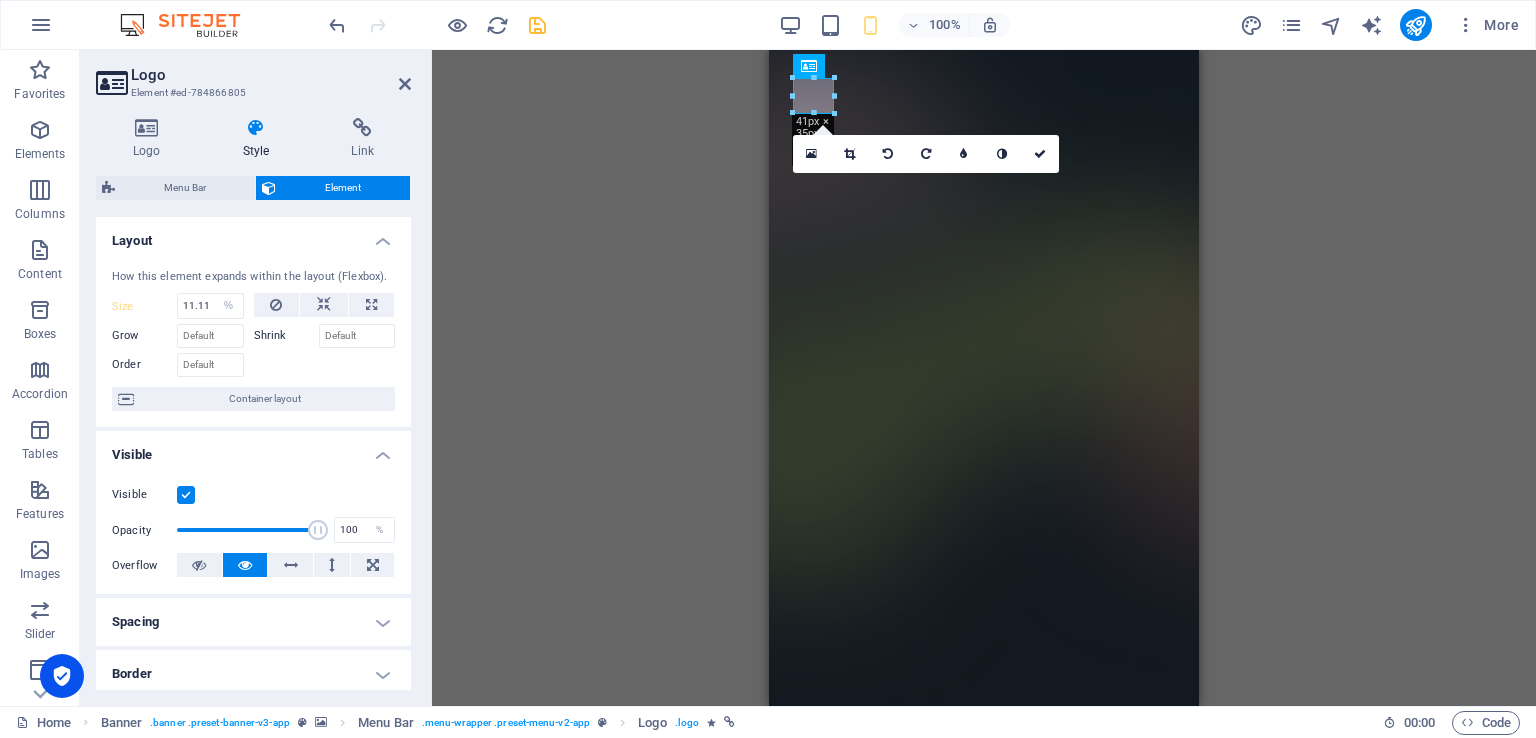 click at bounding box center [537, 25] 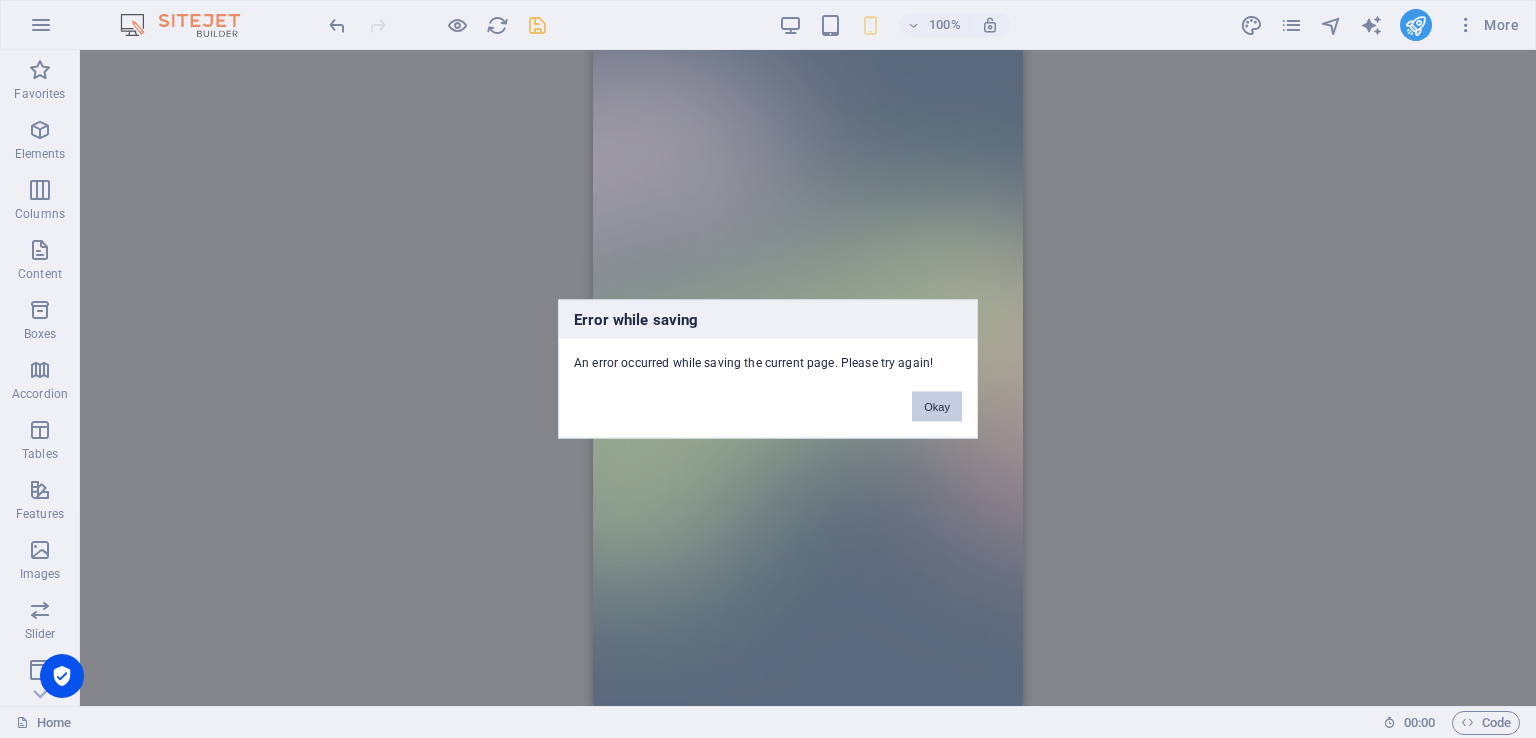 click on "Okay" at bounding box center [937, 407] 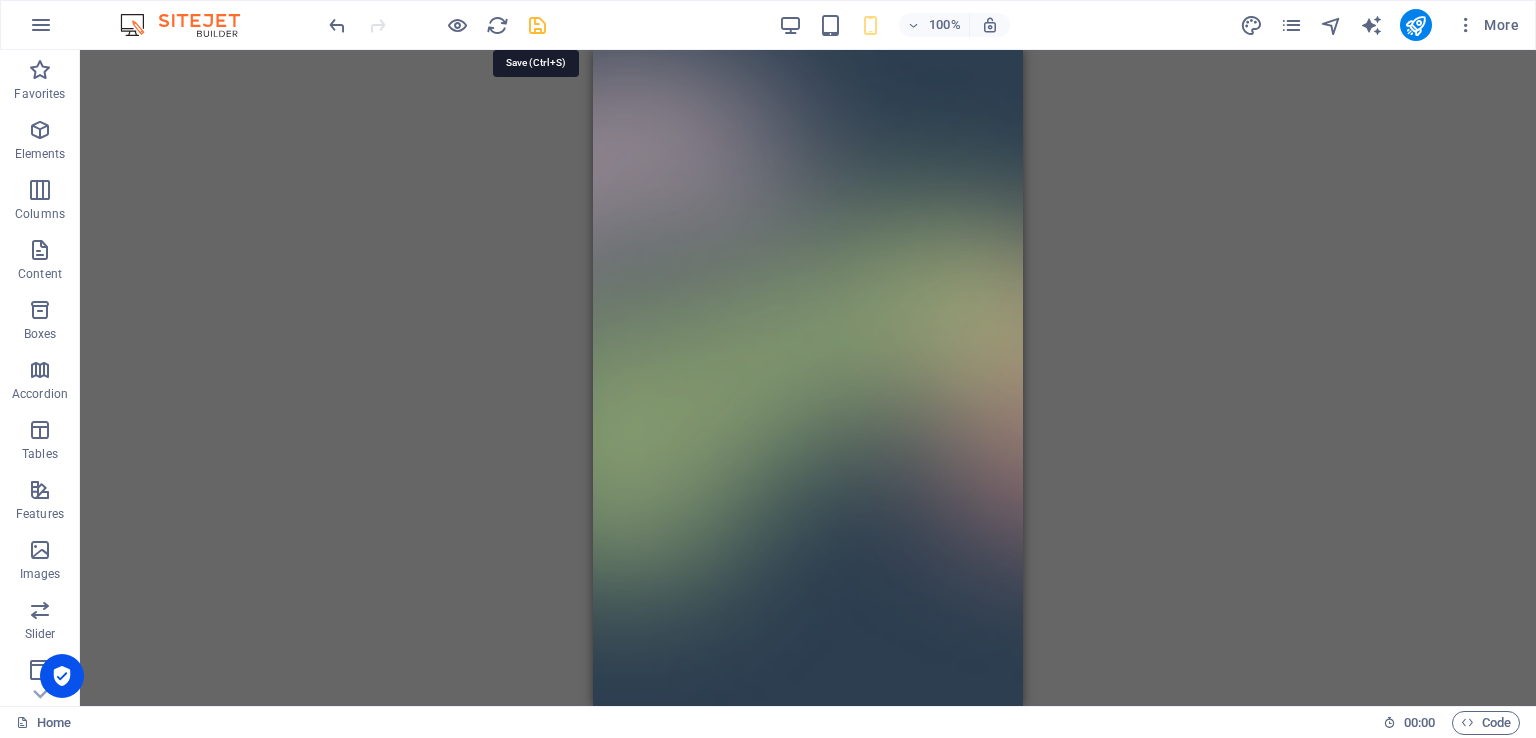 click at bounding box center (537, 25) 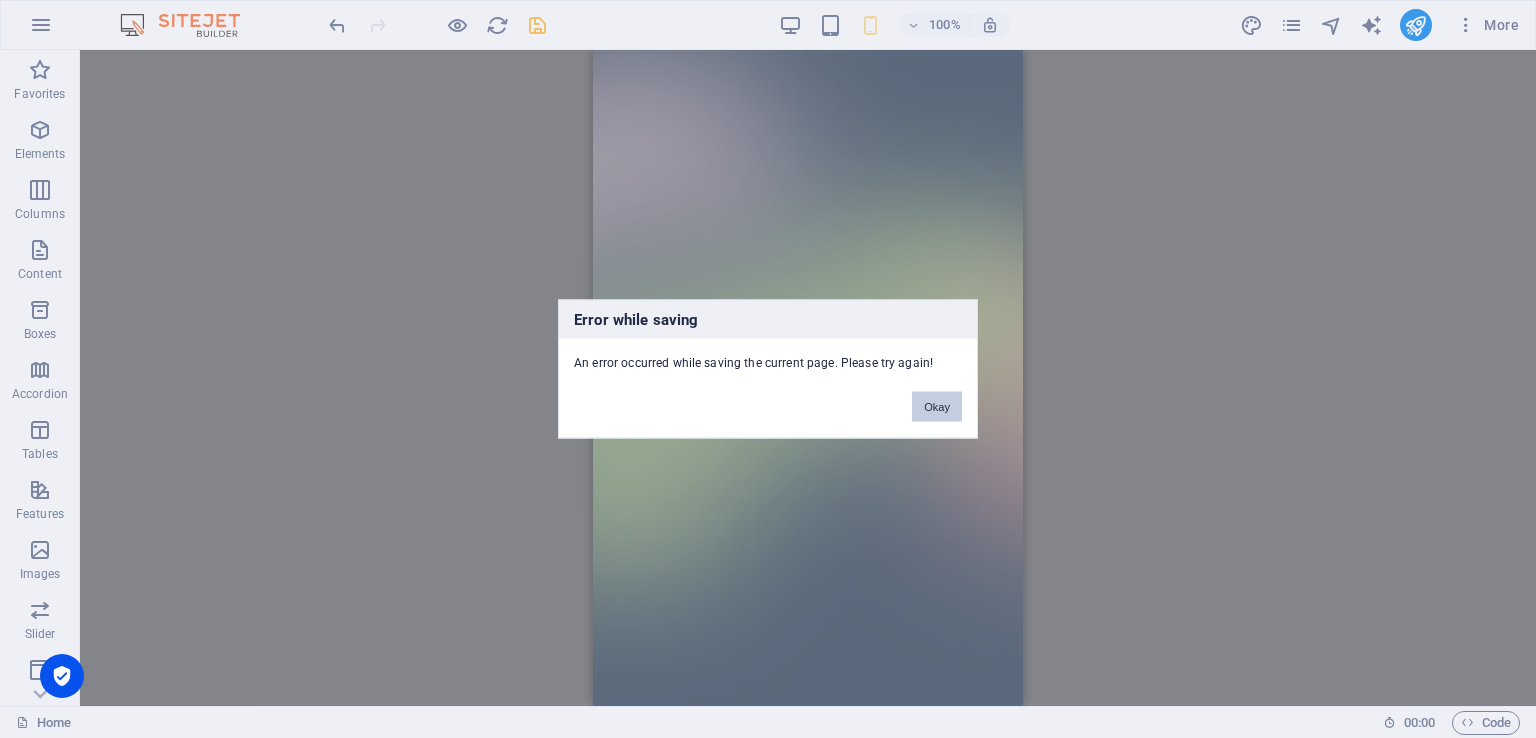 click on "Okay" at bounding box center [937, 407] 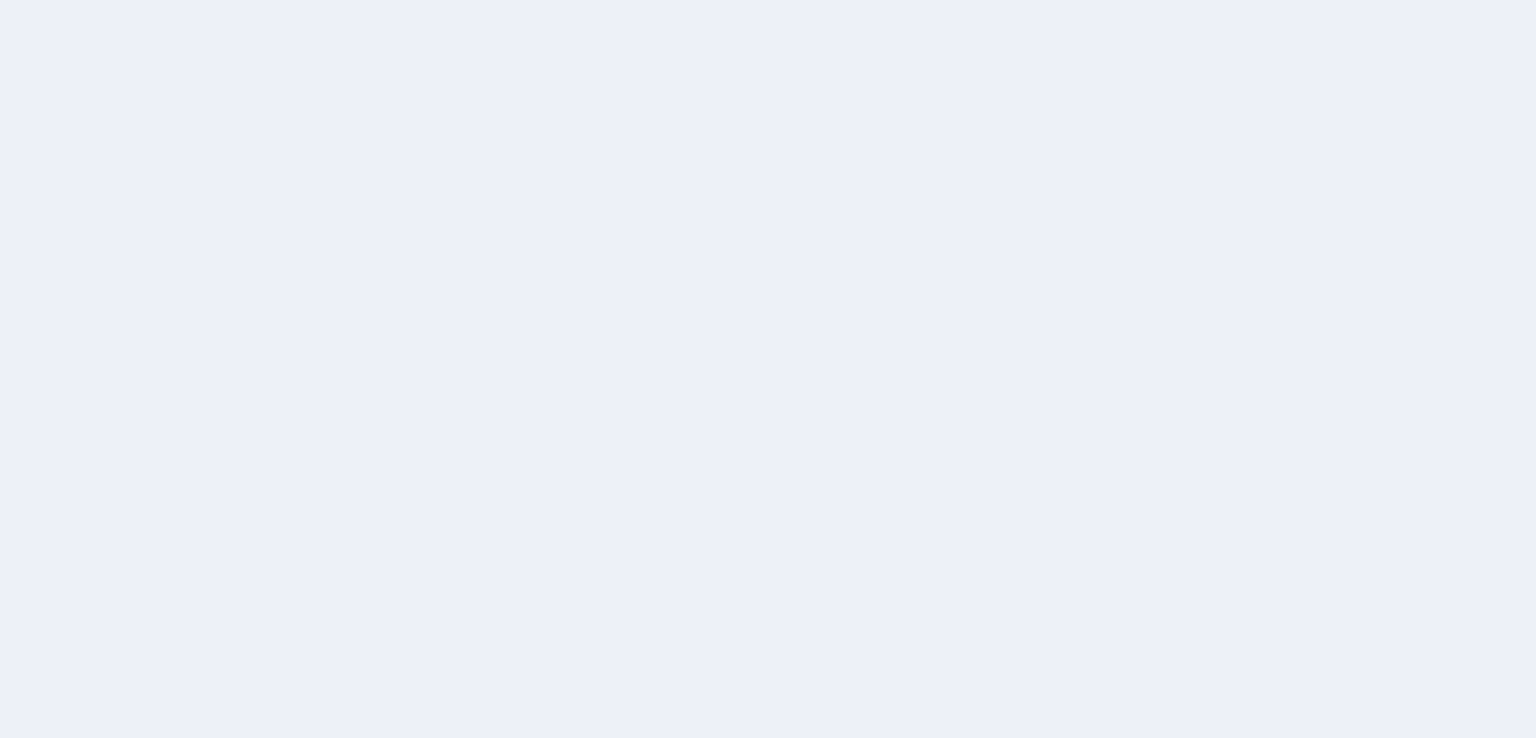 scroll, scrollTop: 0, scrollLeft: 0, axis: both 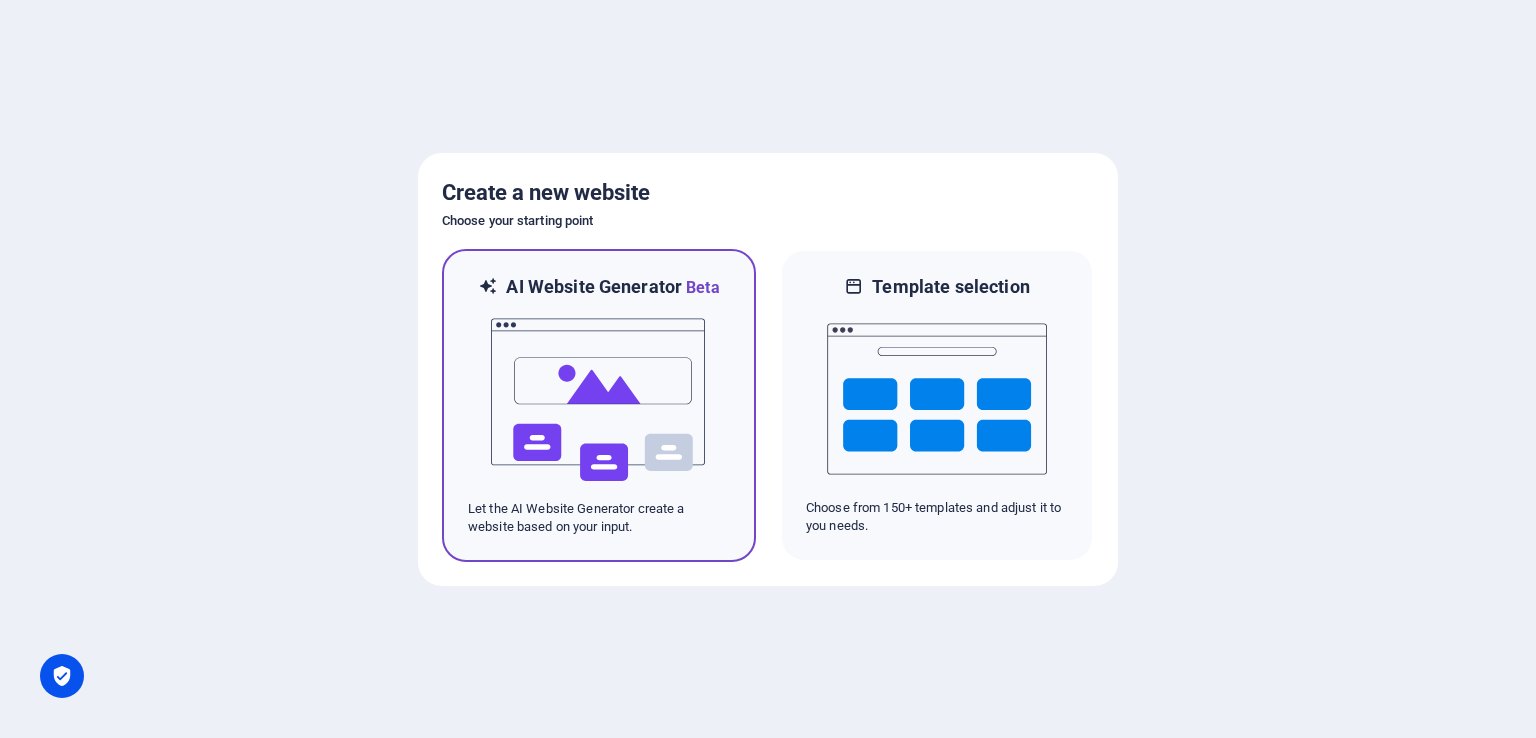 click at bounding box center [599, 400] 